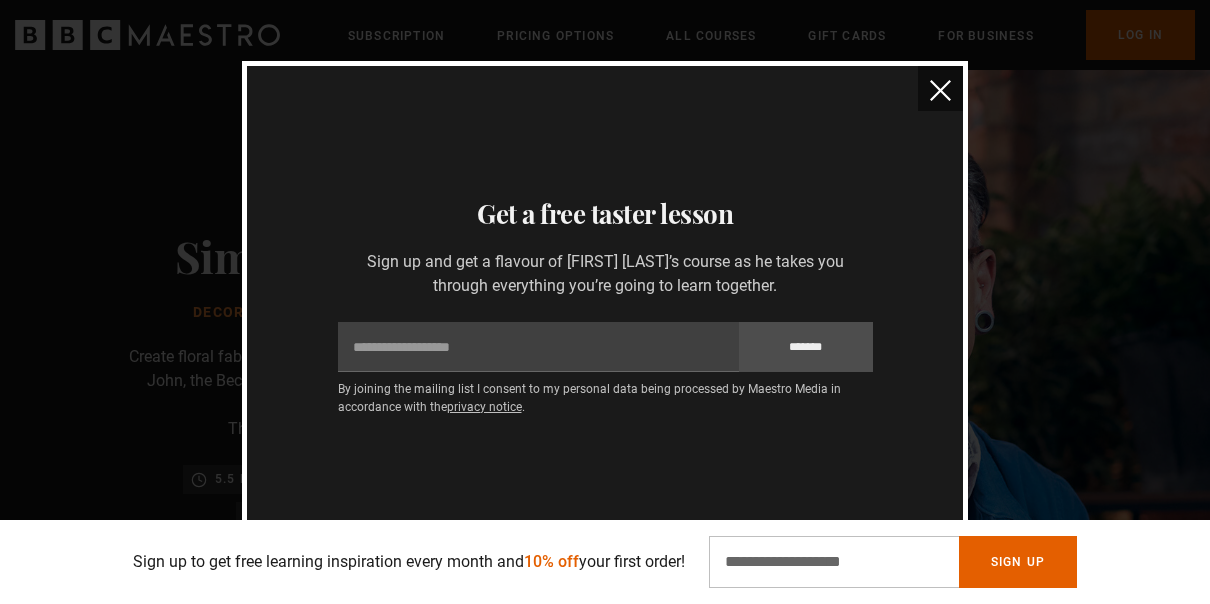 scroll, scrollTop: 100, scrollLeft: 0, axis: vertical 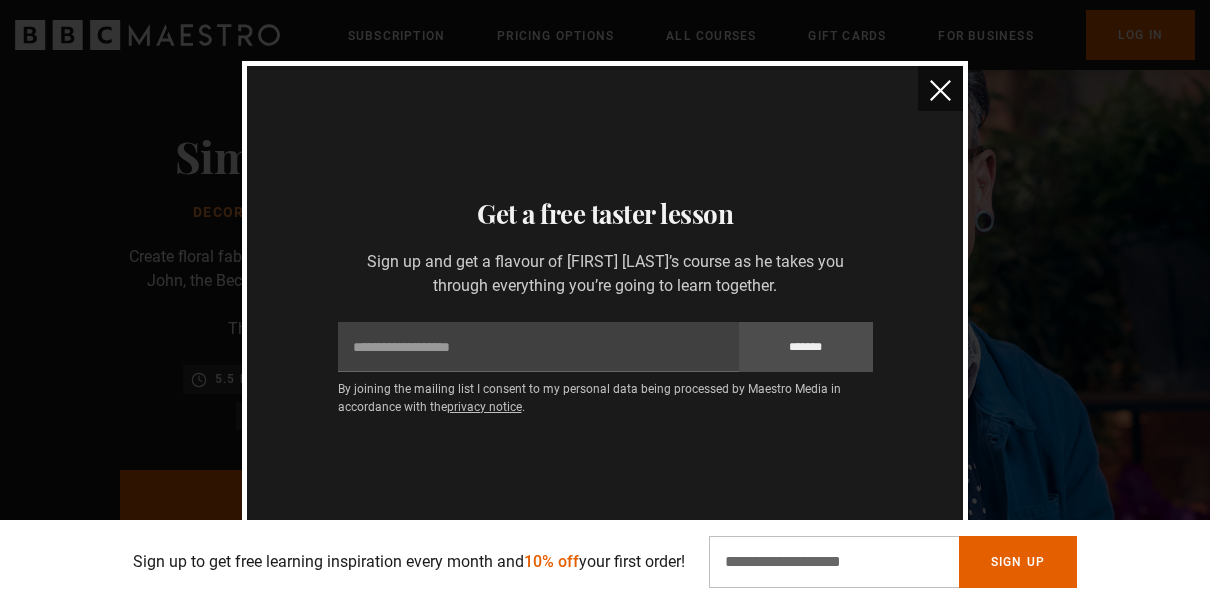 click at bounding box center (940, 90) 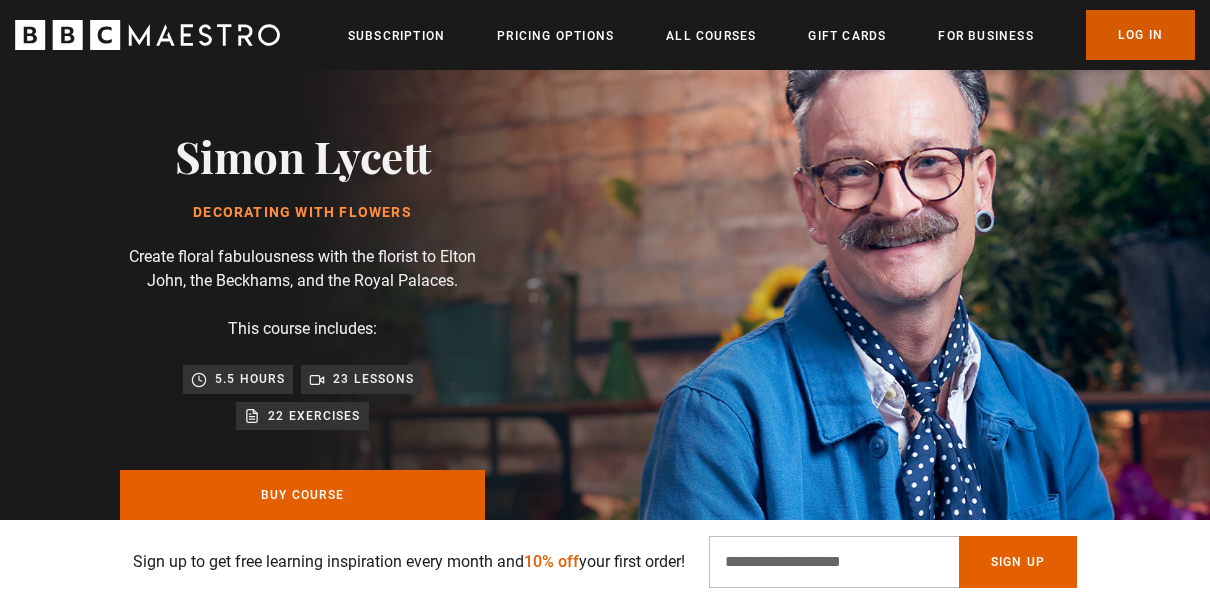click on "Log In" at bounding box center [1140, 35] 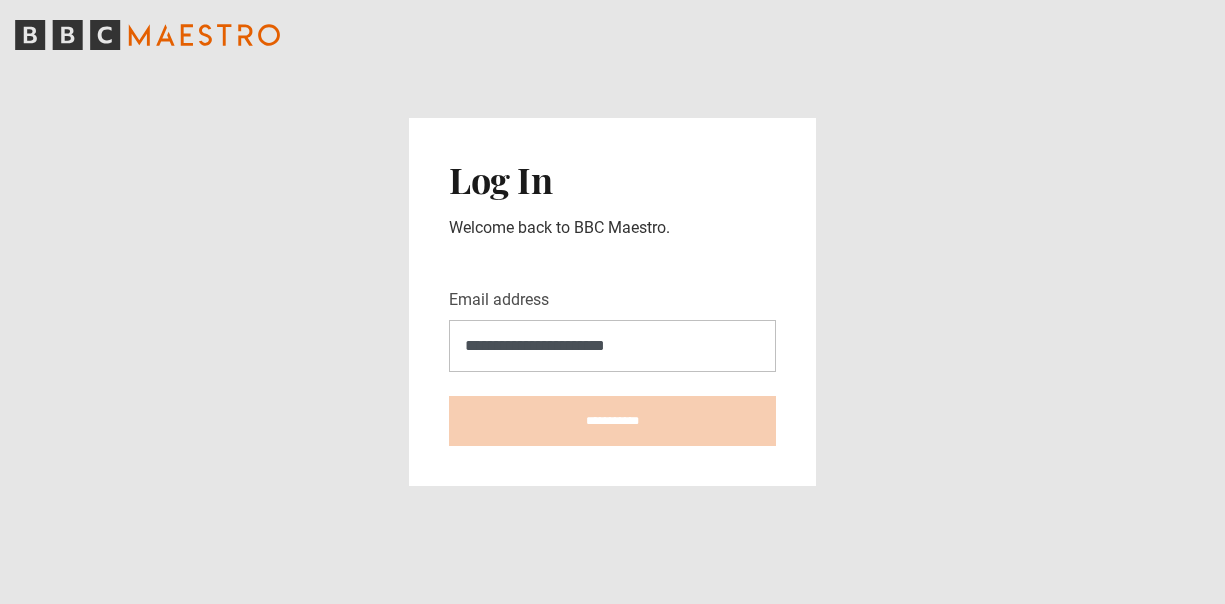 scroll, scrollTop: 0, scrollLeft: 0, axis: both 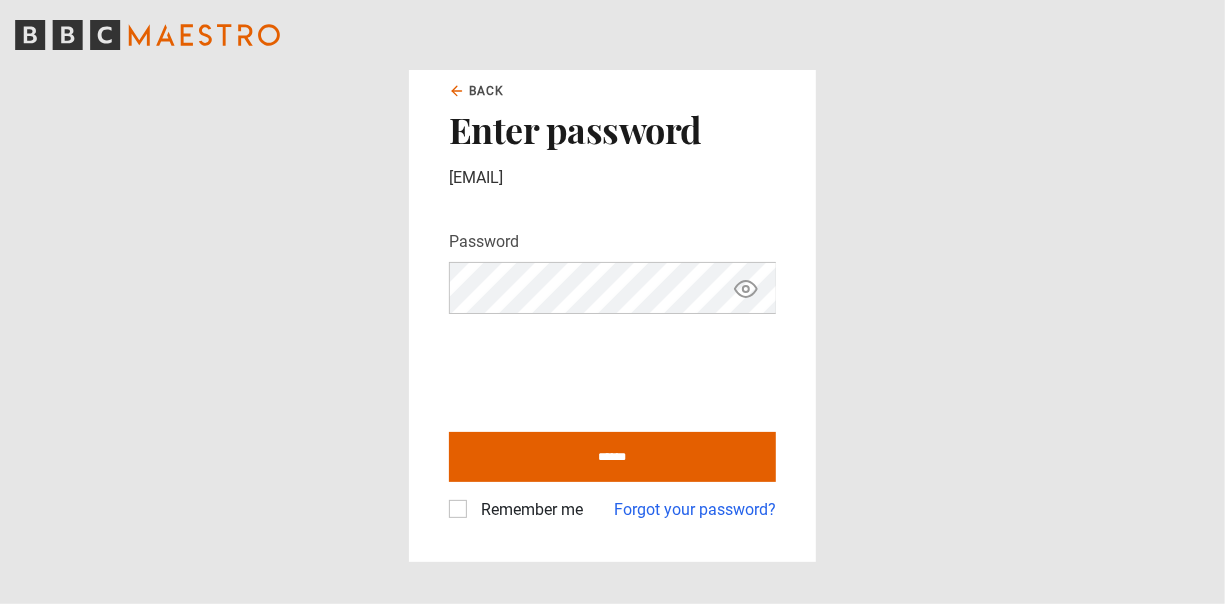 click 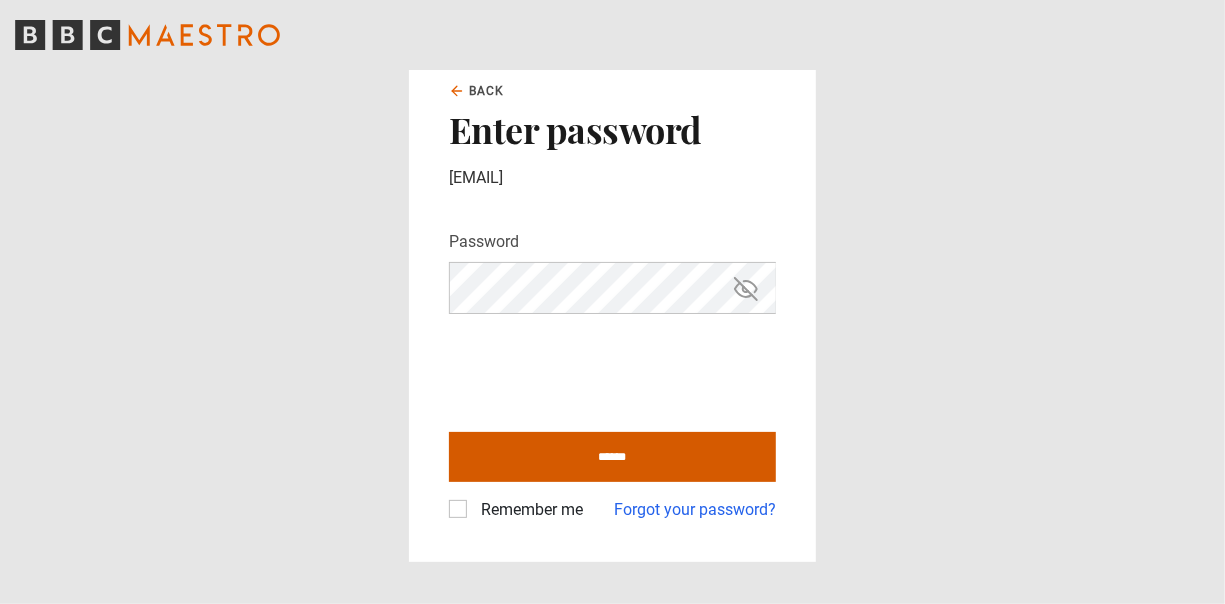 click on "******" at bounding box center [612, 457] 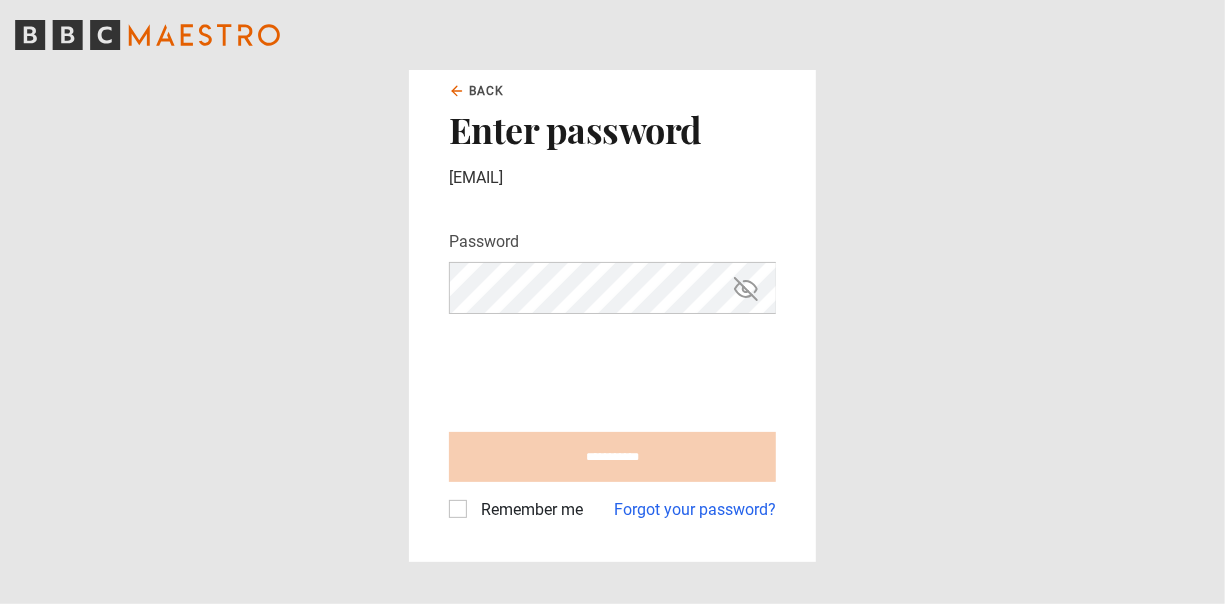 type on "**********" 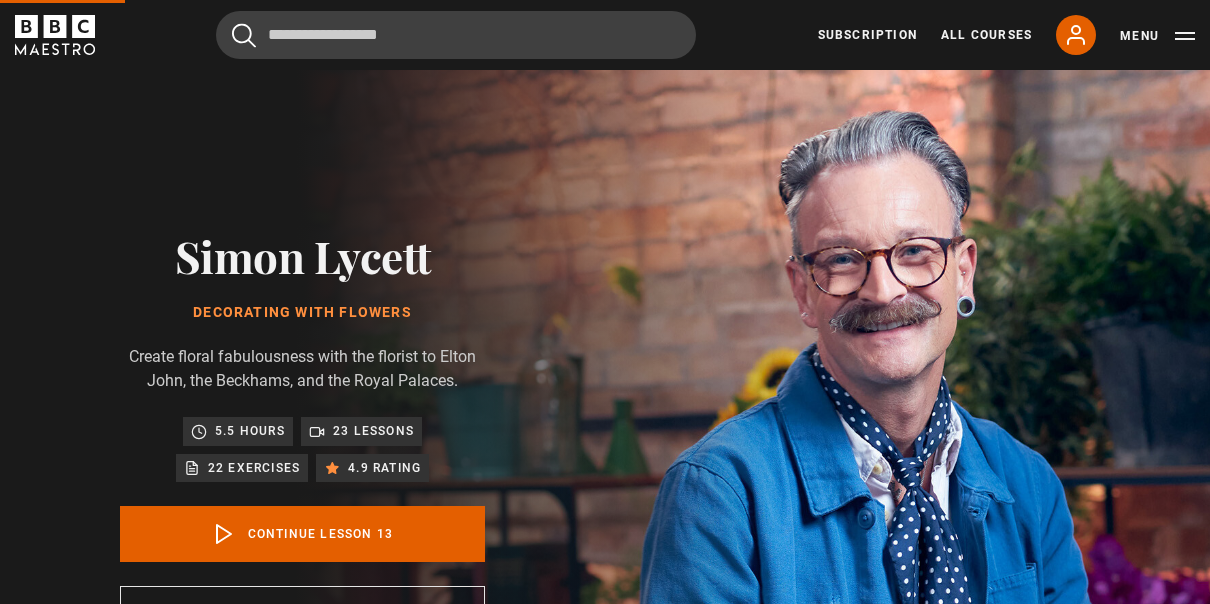 scroll, scrollTop: 803, scrollLeft: 0, axis: vertical 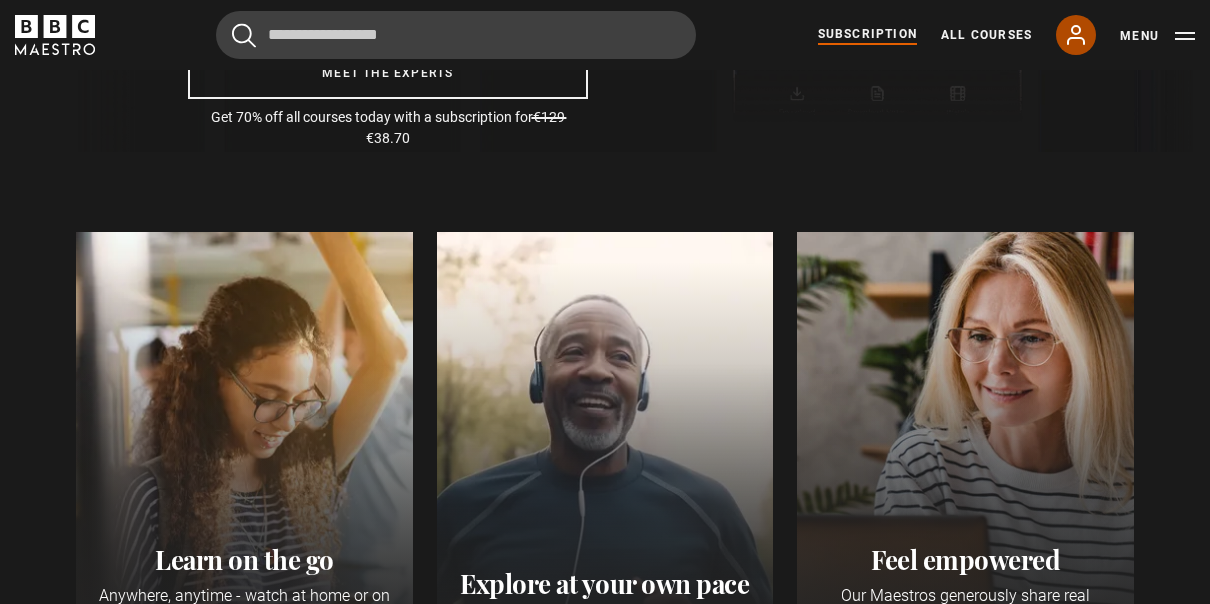 click 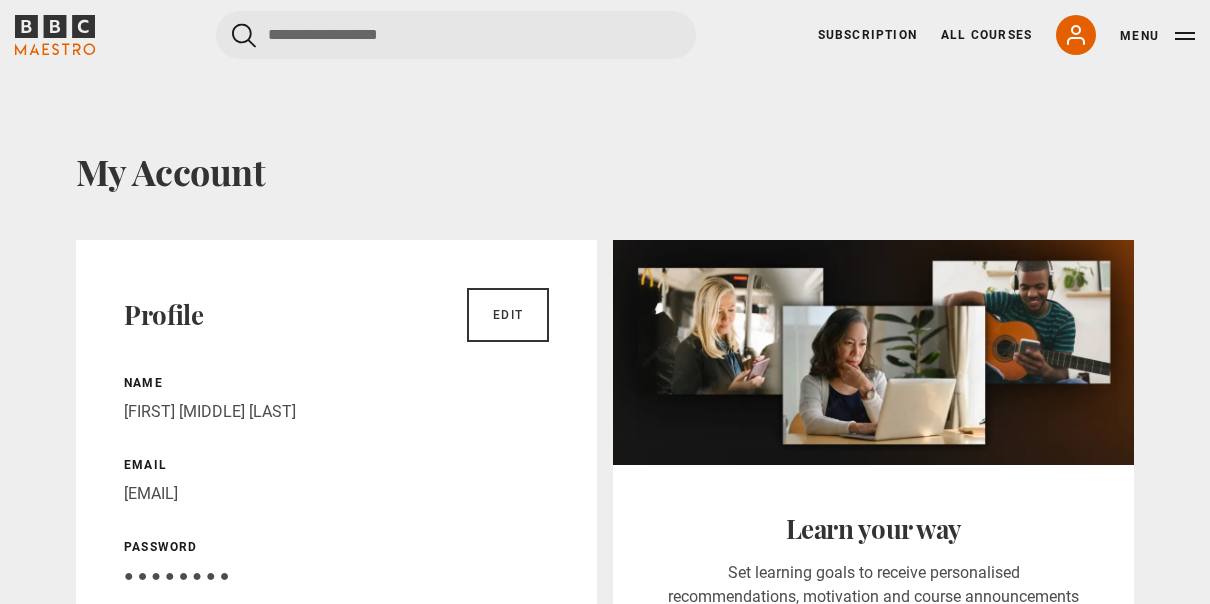 scroll, scrollTop: 200, scrollLeft: 0, axis: vertical 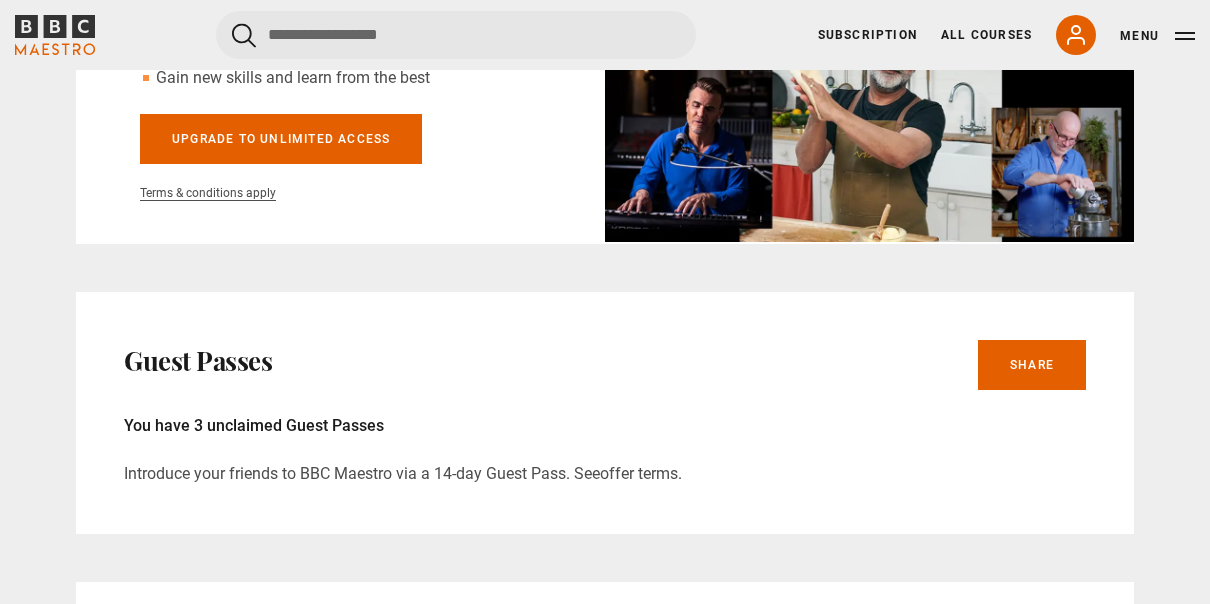 click on "offer terms" at bounding box center [639, 474] 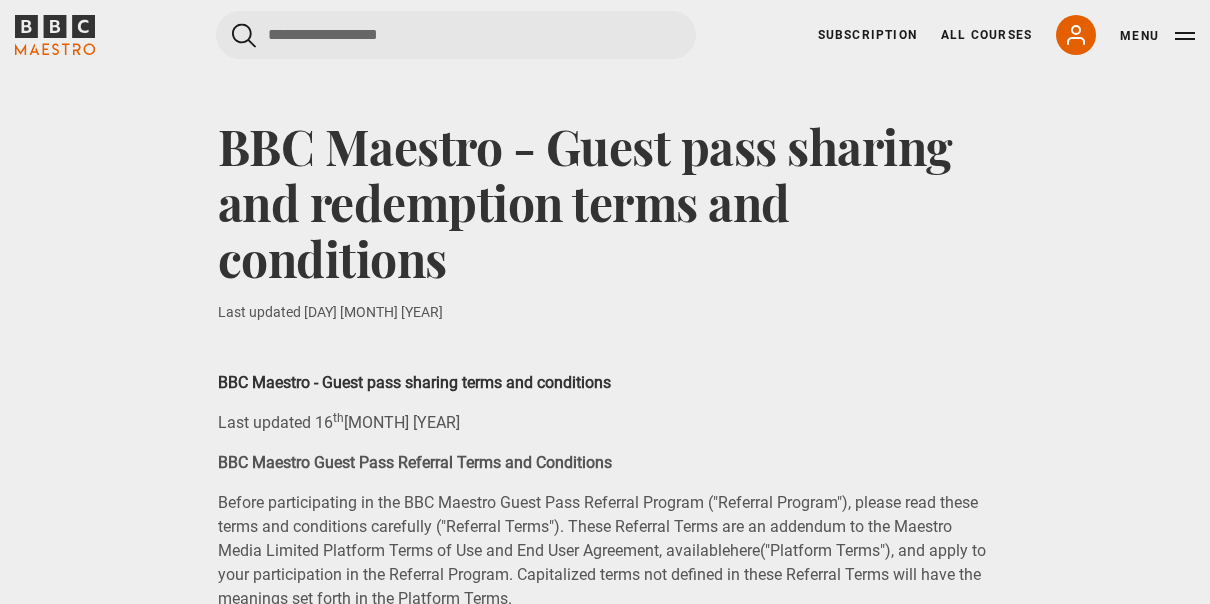 scroll, scrollTop: 100, scrollLeft: 0, axis: vertical 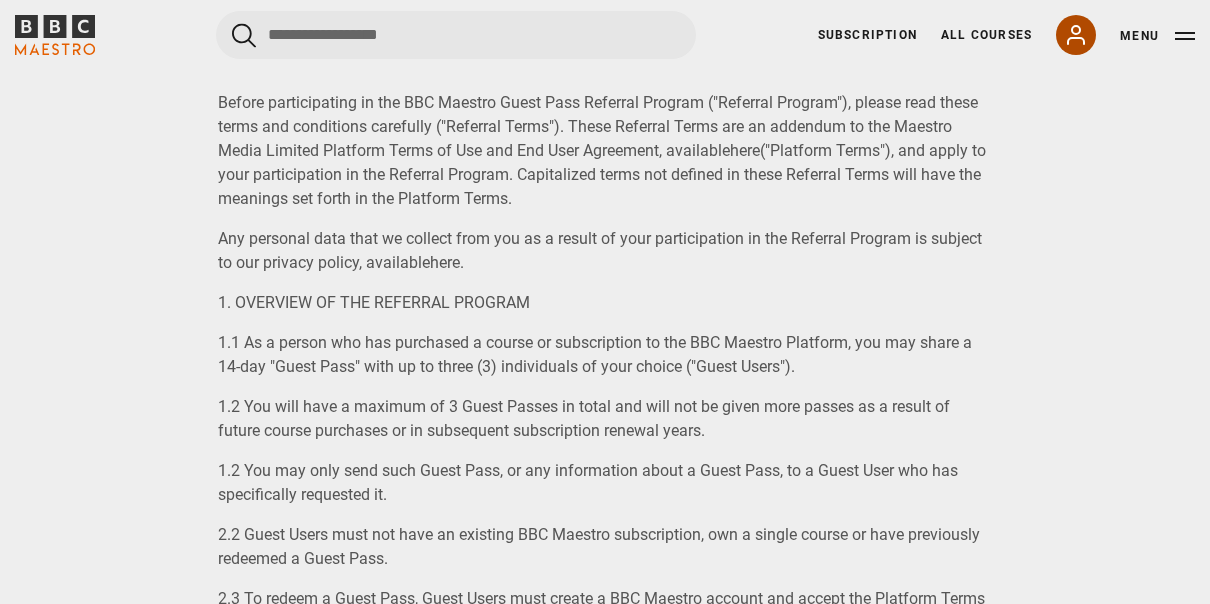 click 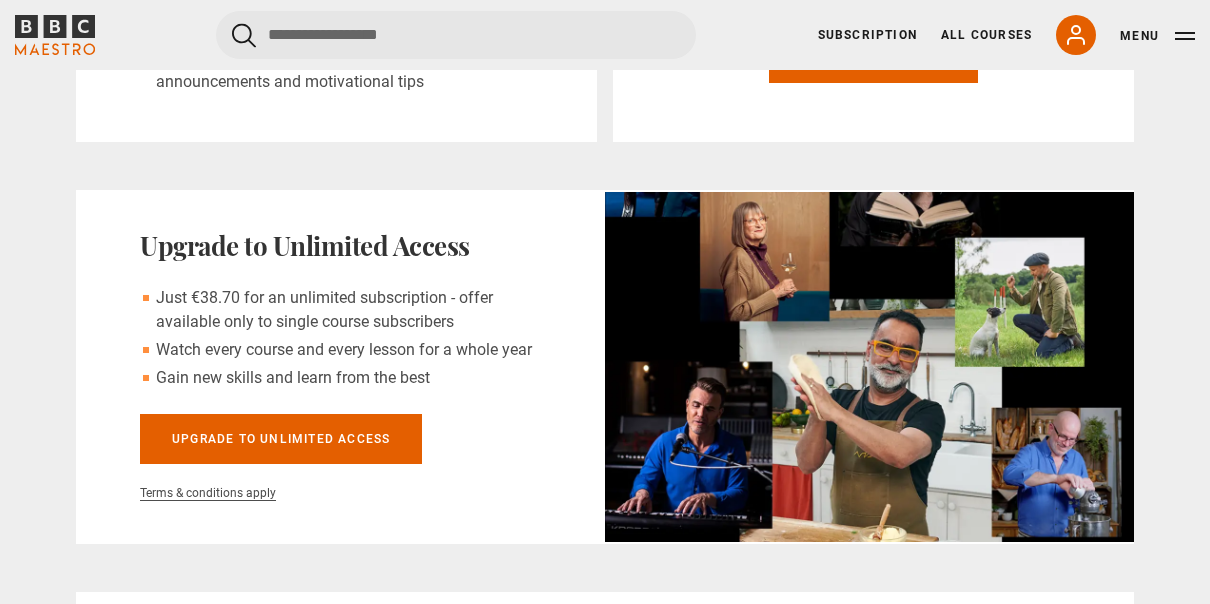 scroll, scrollTop: 600, scrollLeft: 0, axis: vertical 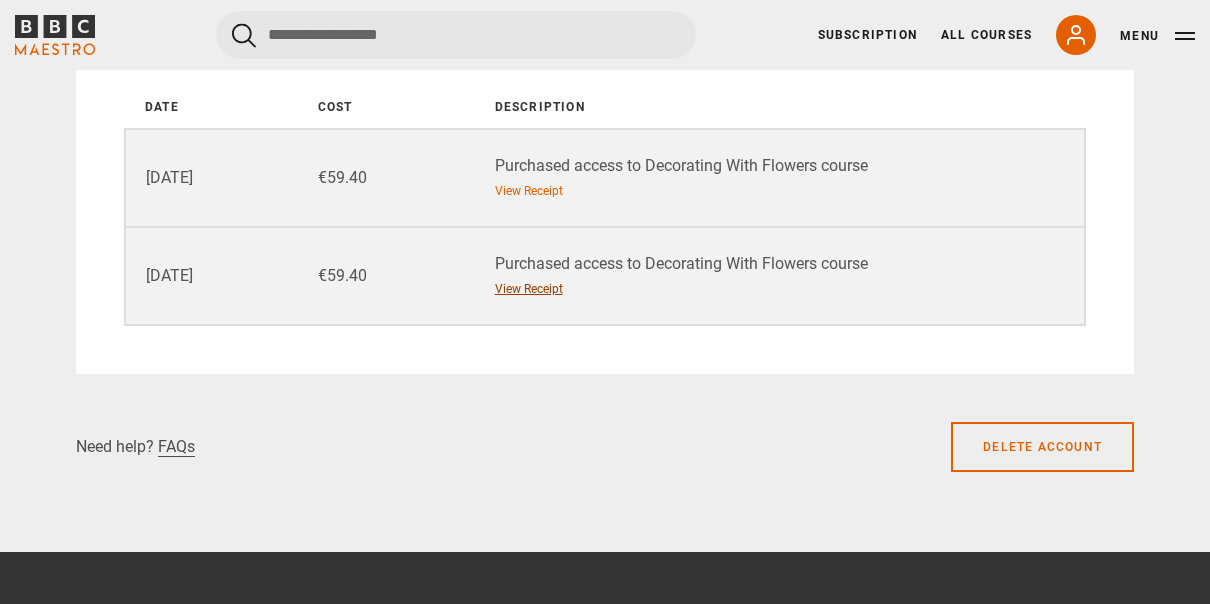 click on "View Receipt" at bounding box center [529, 289] 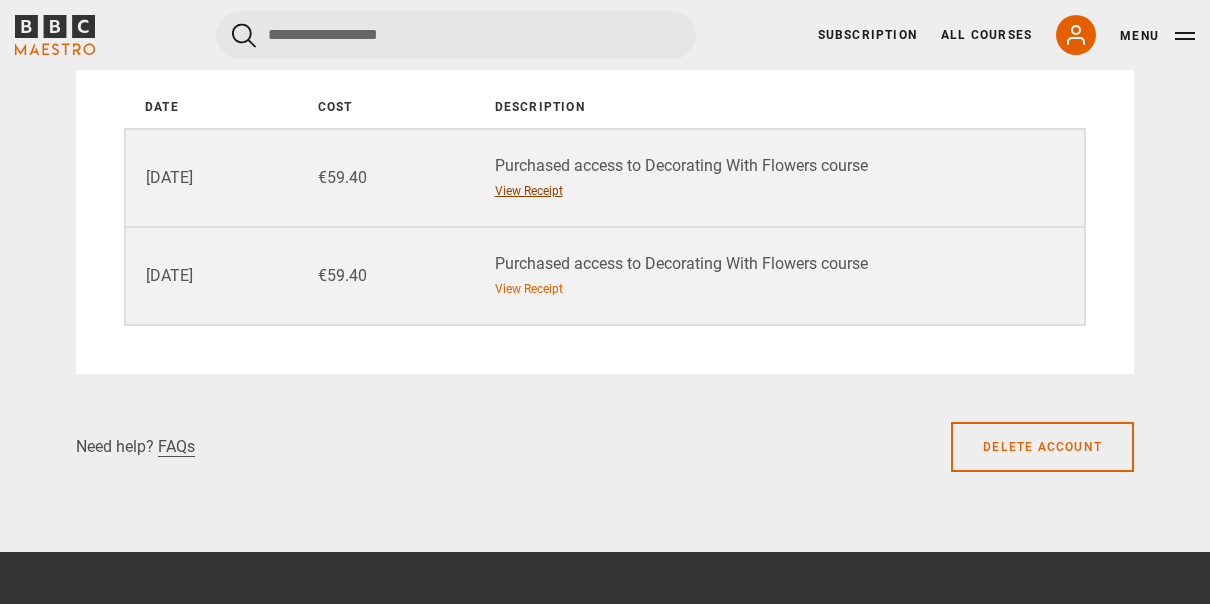 click on "View Receipt" at bounding box center (529, 191) 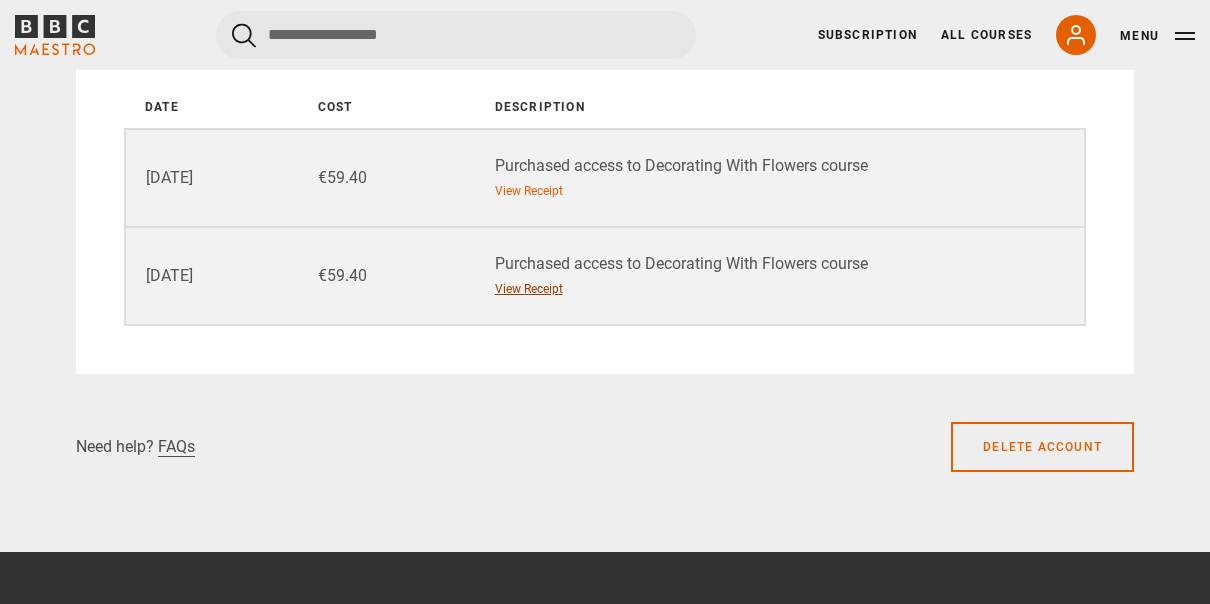 click on "View Receipt" at bounding box center [529, 289] 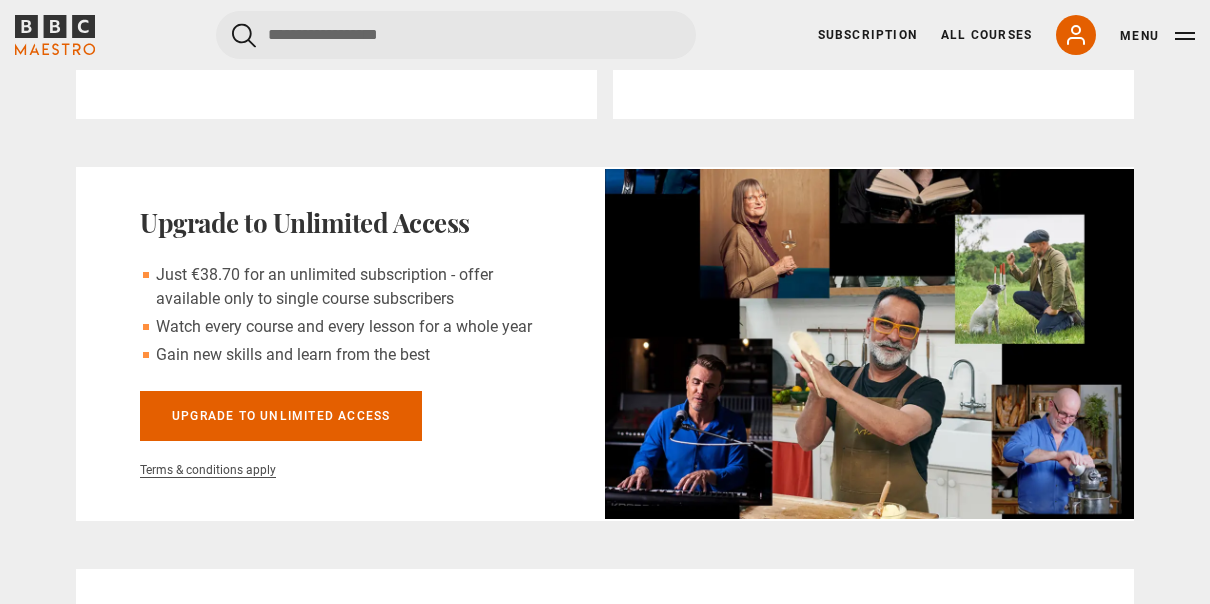 scroll, scrollTop: 600, scrollLeft: 0, axis: vertical 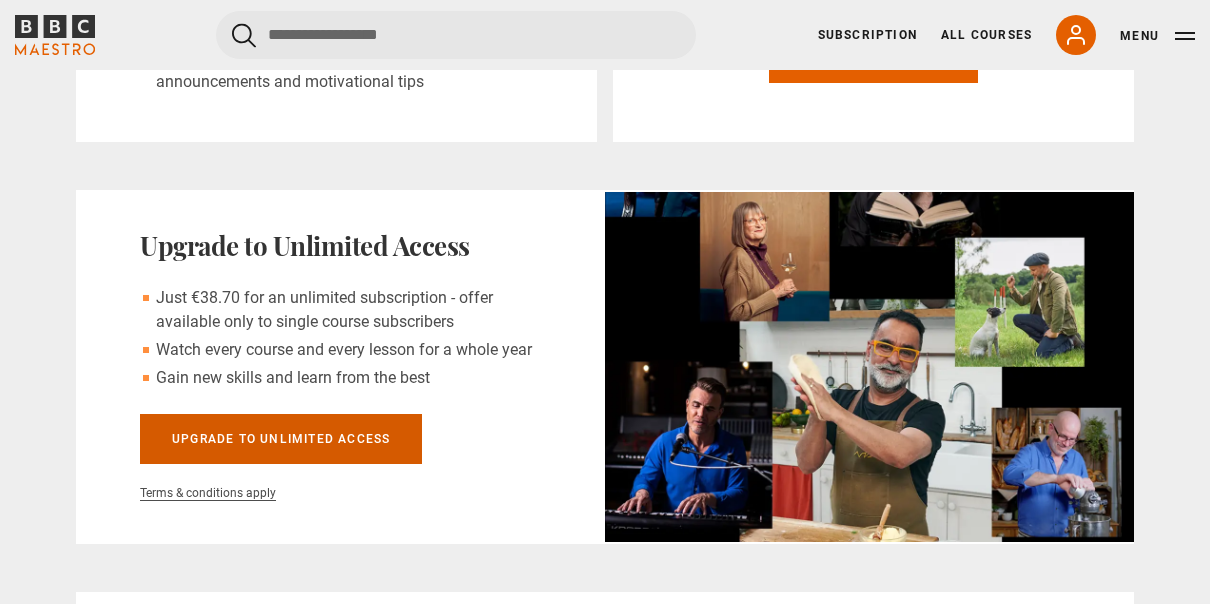 click on "Upgrade to unlimited access" at bounding box center [281, 439] 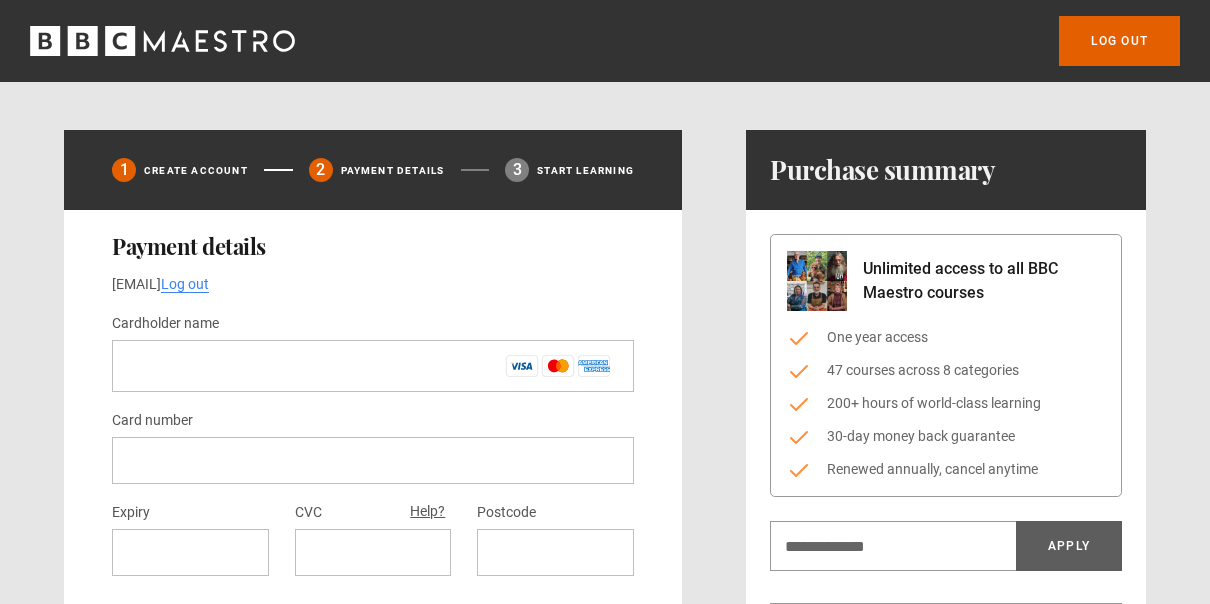 scroll, scrollTop: 300, scrollLeft: 0, axis: vertical 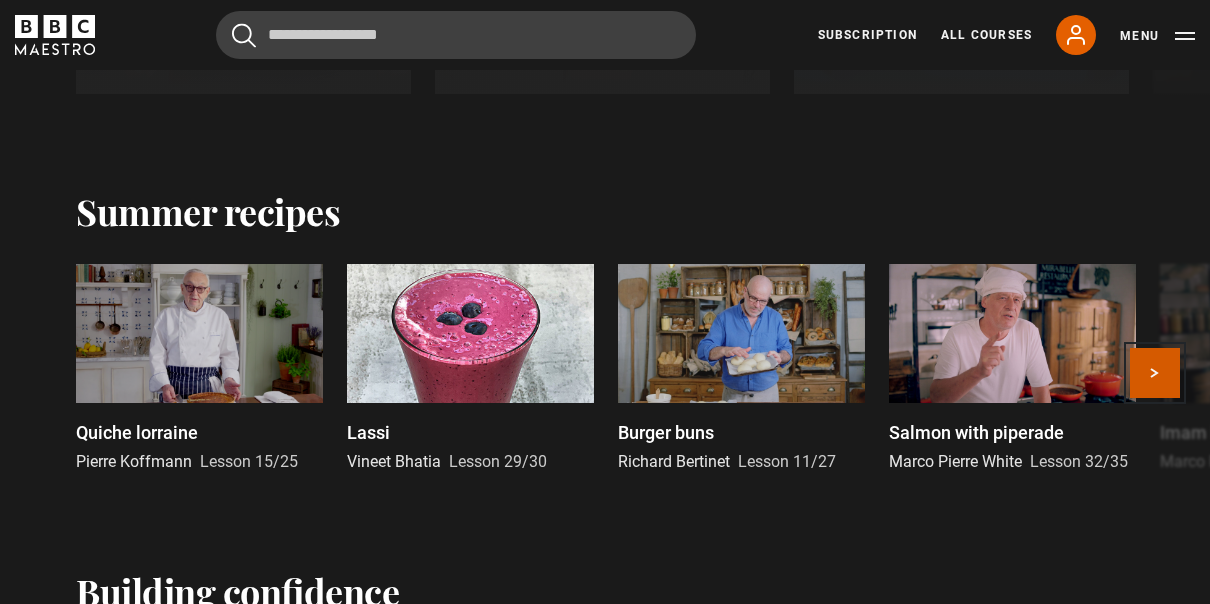 click on "Next" at bounding box center [1155, 373] 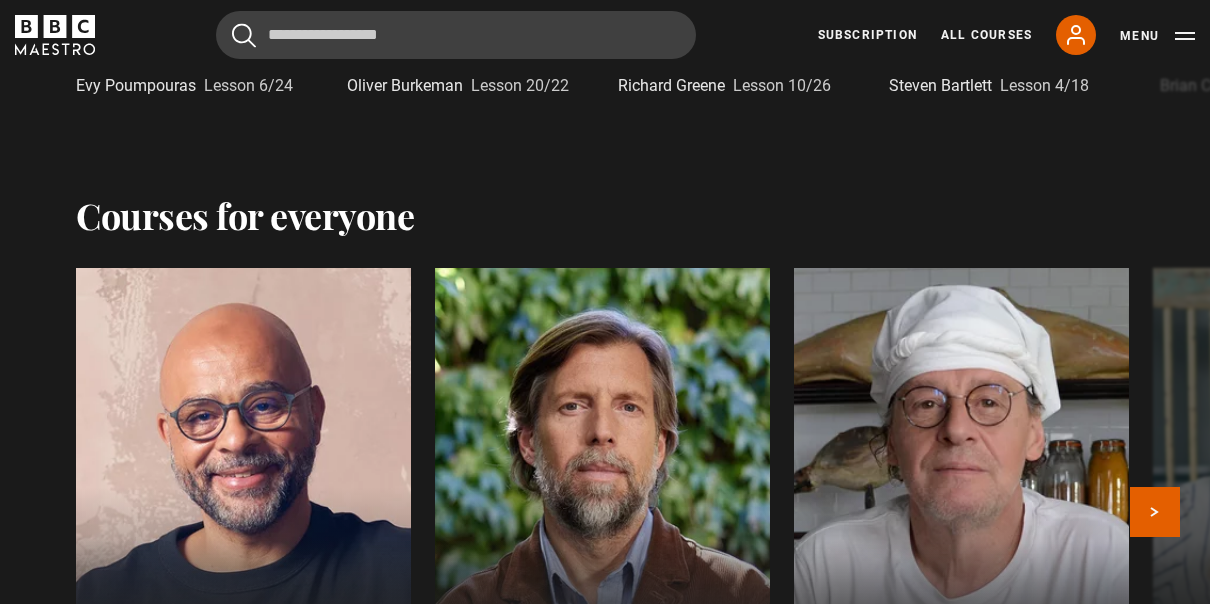 scroll, scrollTop: 4800, scrollLeft: 0, axis: vertical 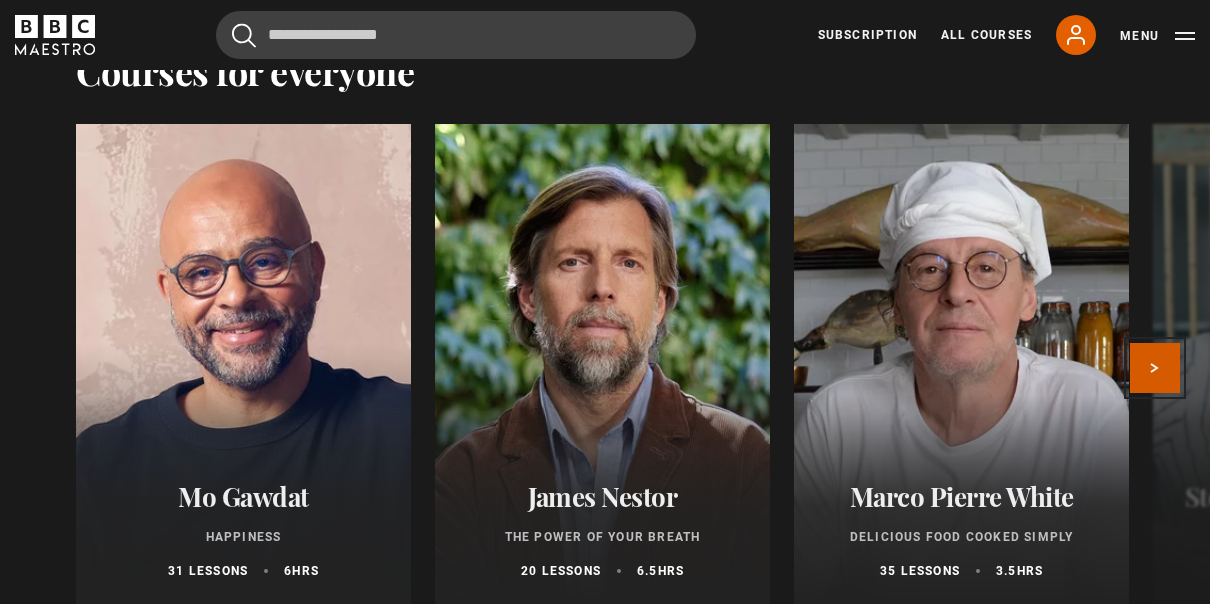 click on "Next" at bounding box center [1155, 368] 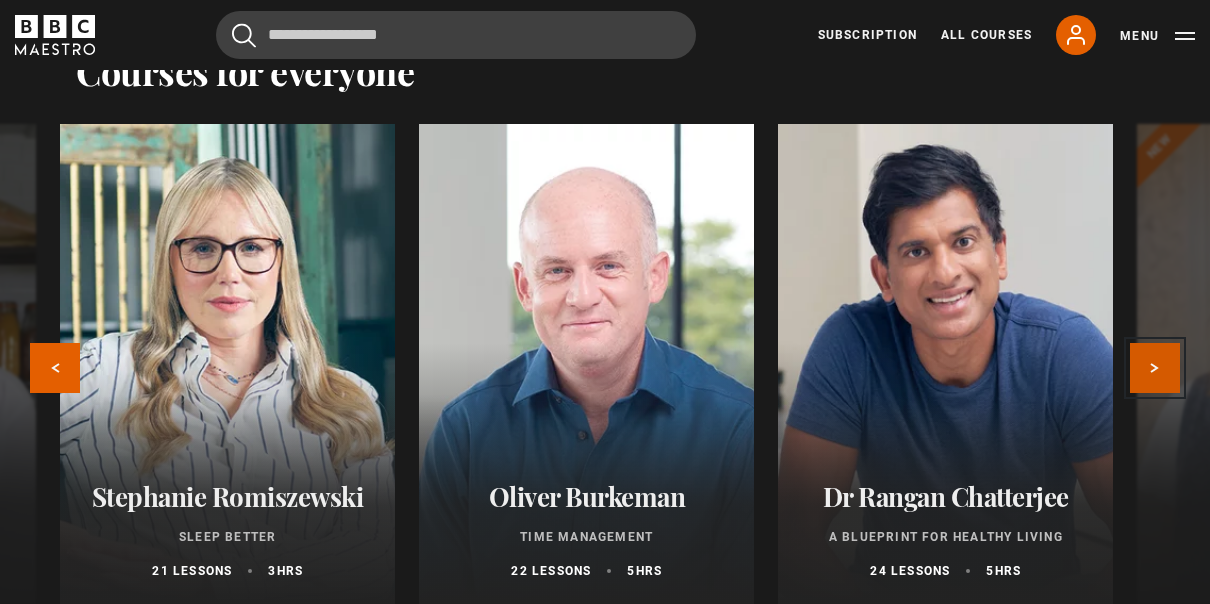 click on "Next" at bounding box center (1155, 368) 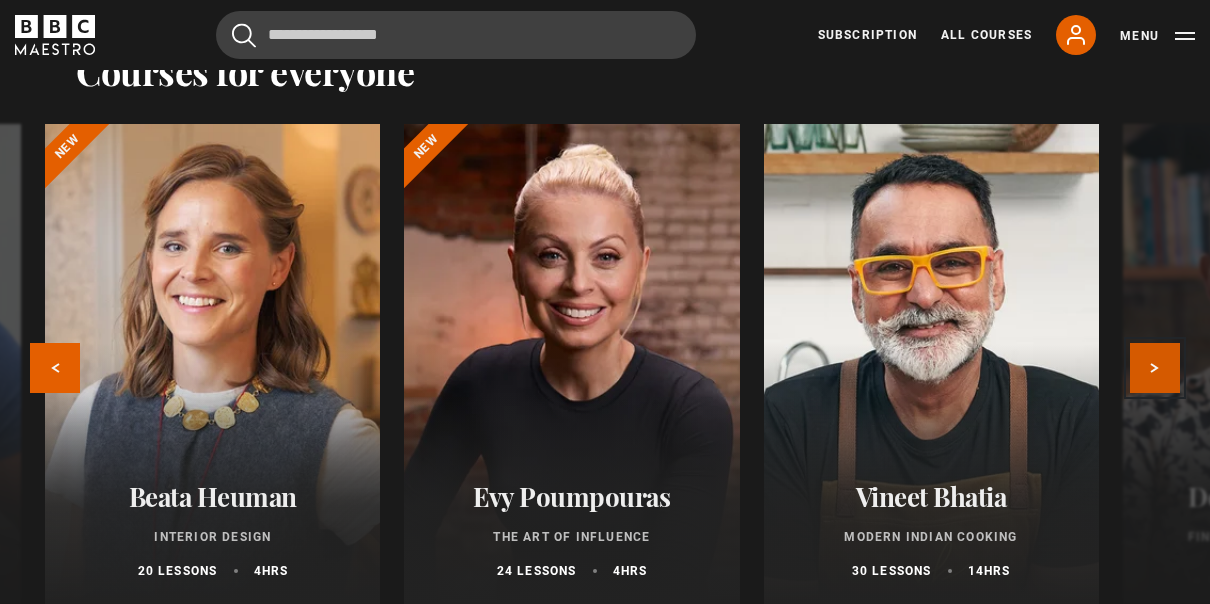 click on "Next" at bounding box center (1155, 368) 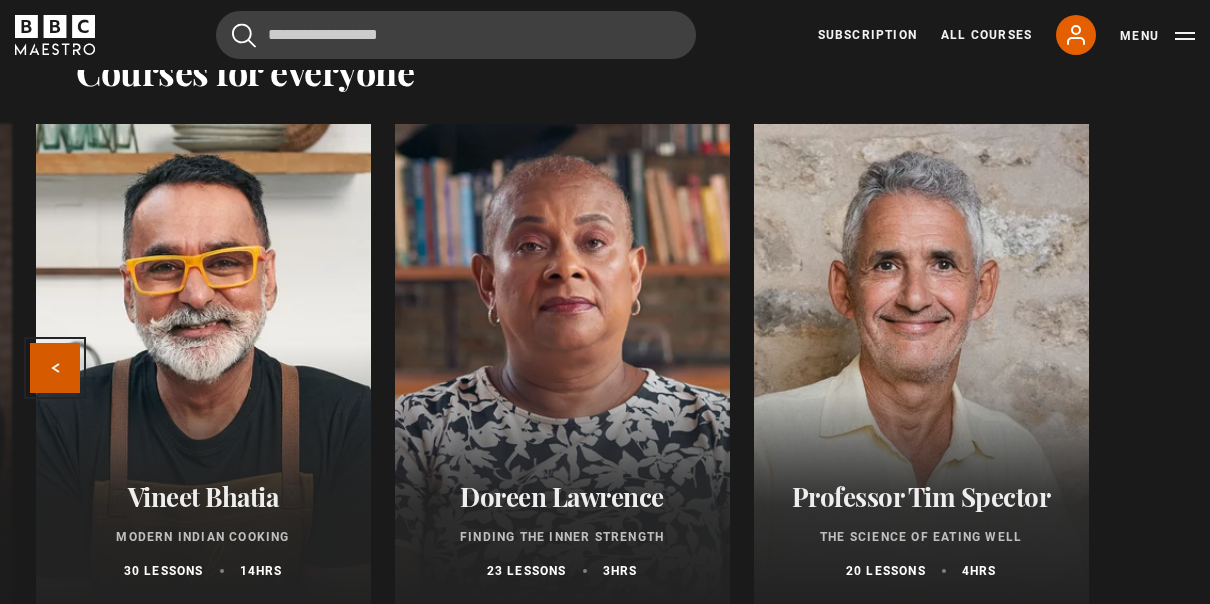click on "Previous" at bounding box center [55, 368] 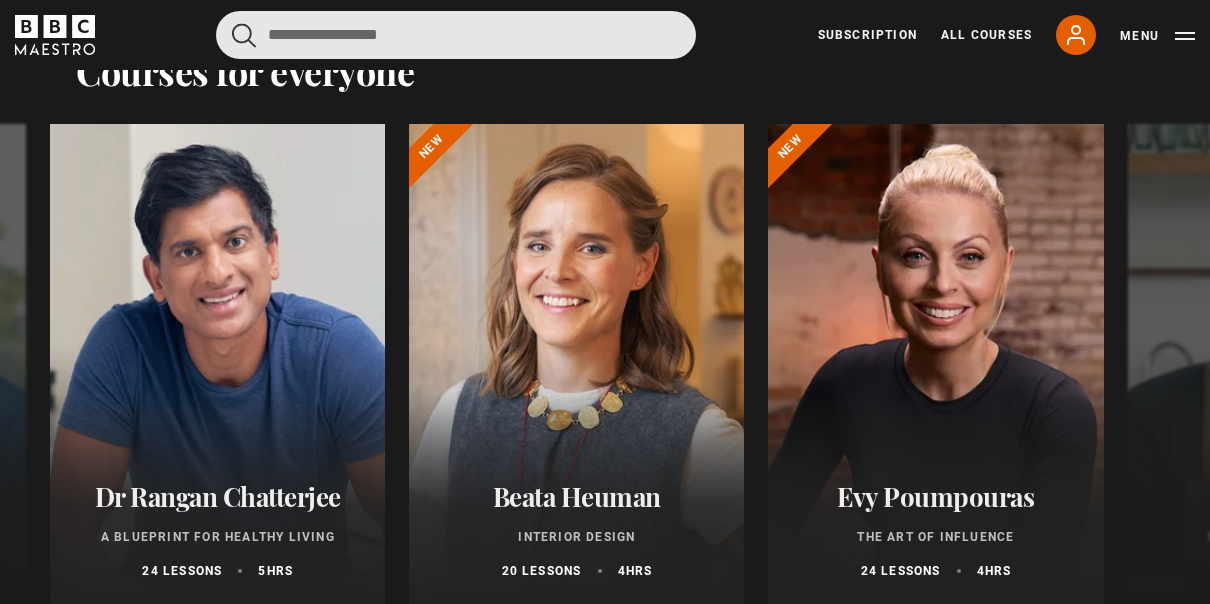 click at bounding box center [456, 35] 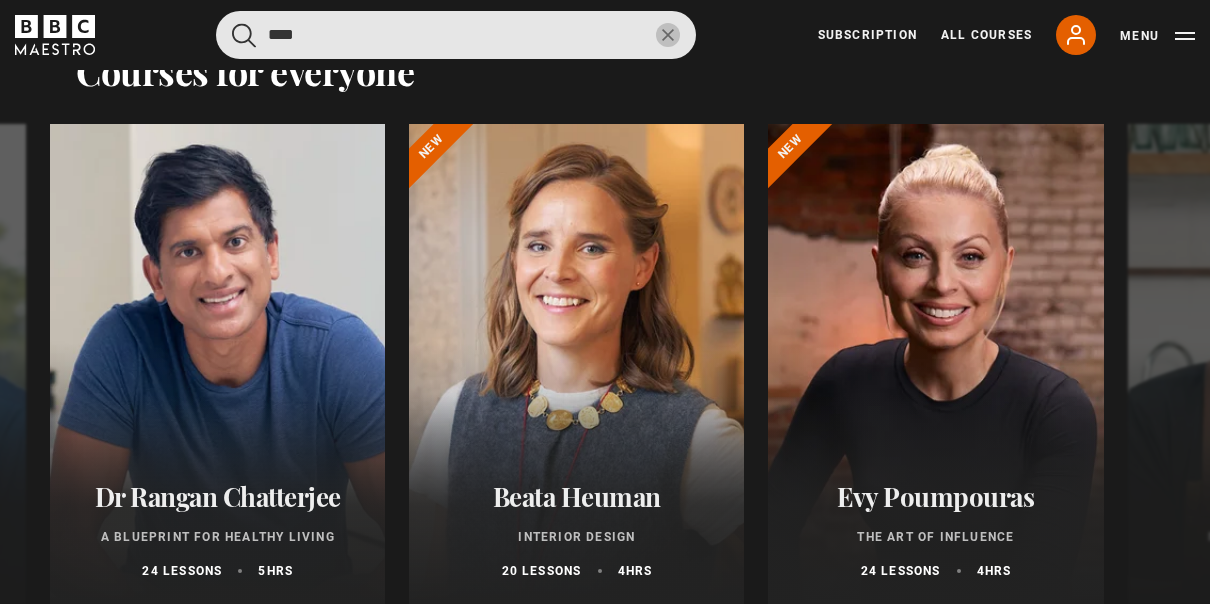 click at bounding box center (244, 35) 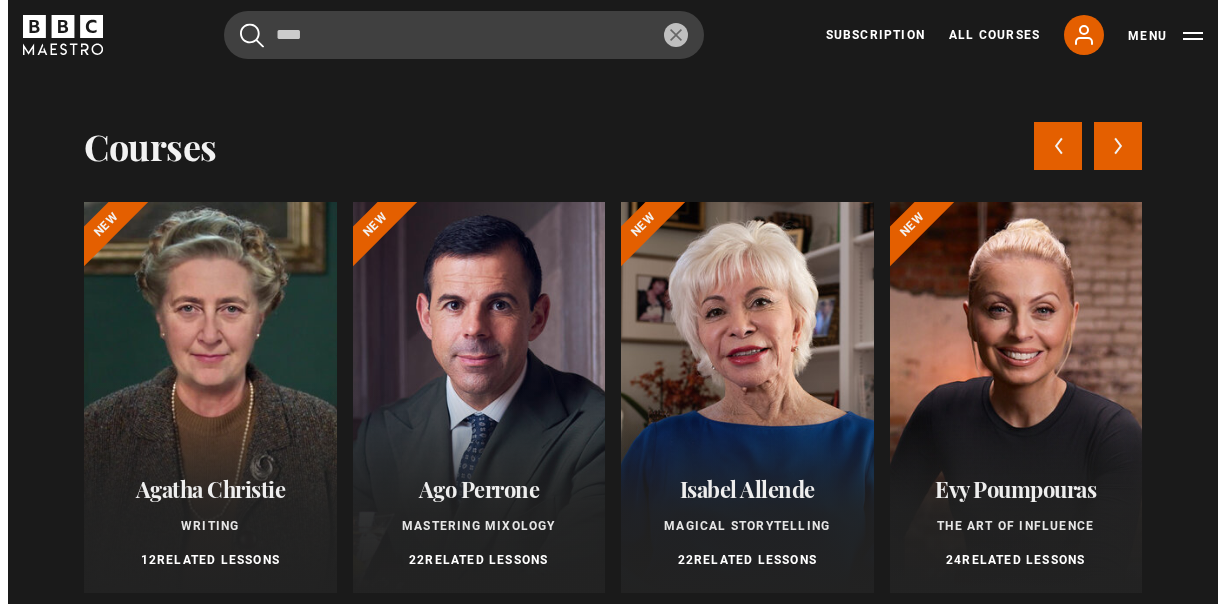 scroll, scrollTop: 4807, scrollLeft: 0, axis: vertical 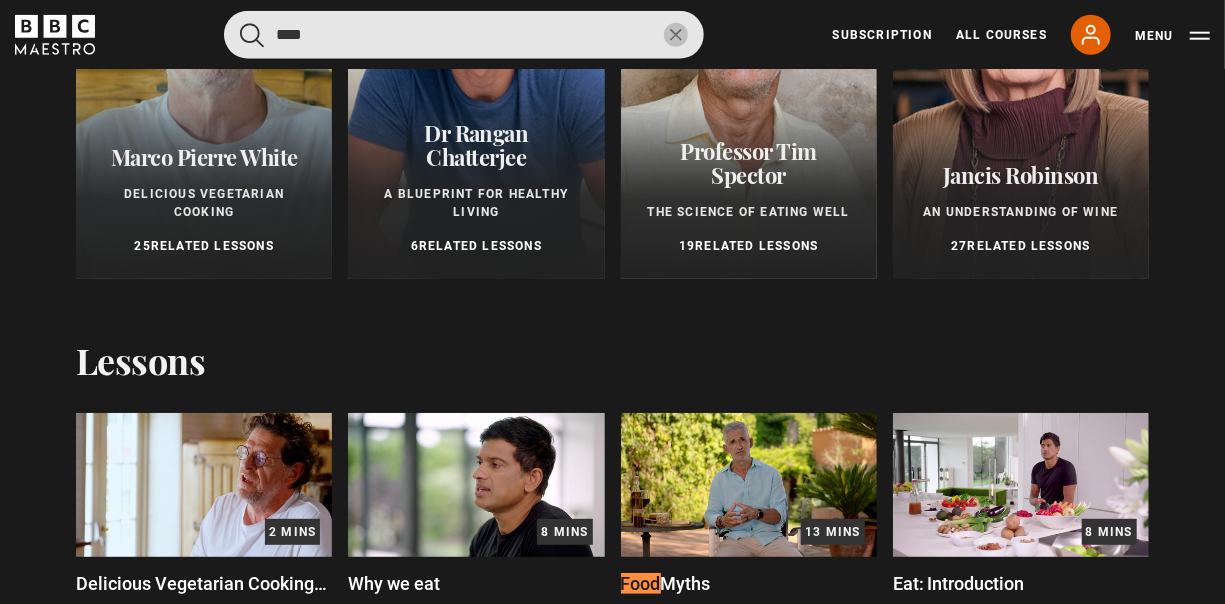 click on "****" at bounding box center (464, 35) 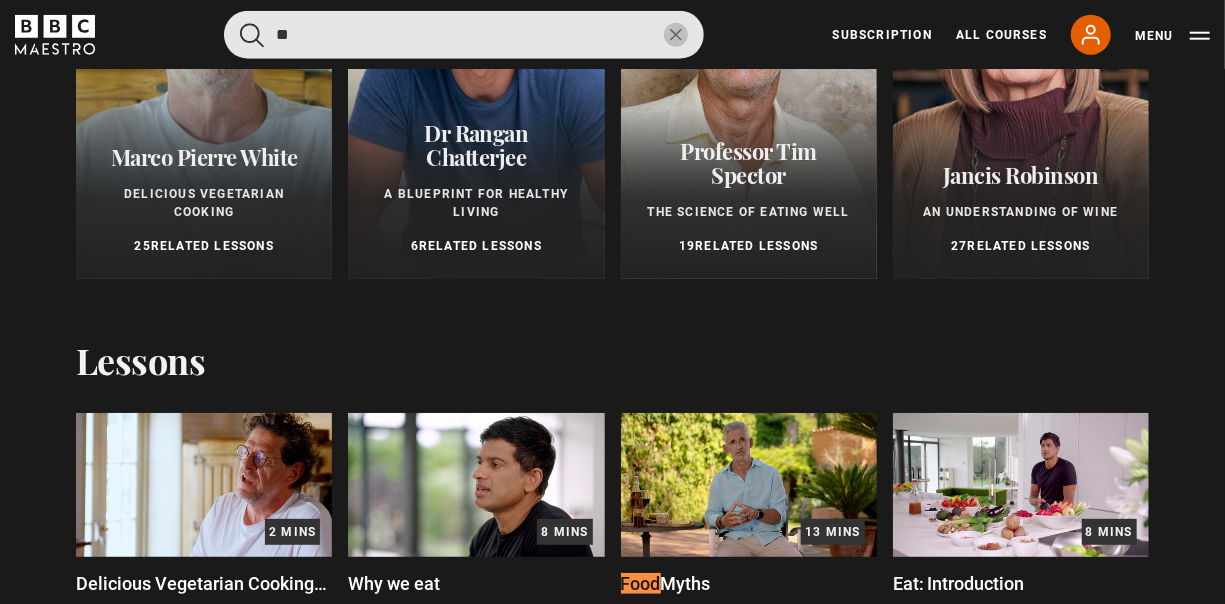 type on "*" 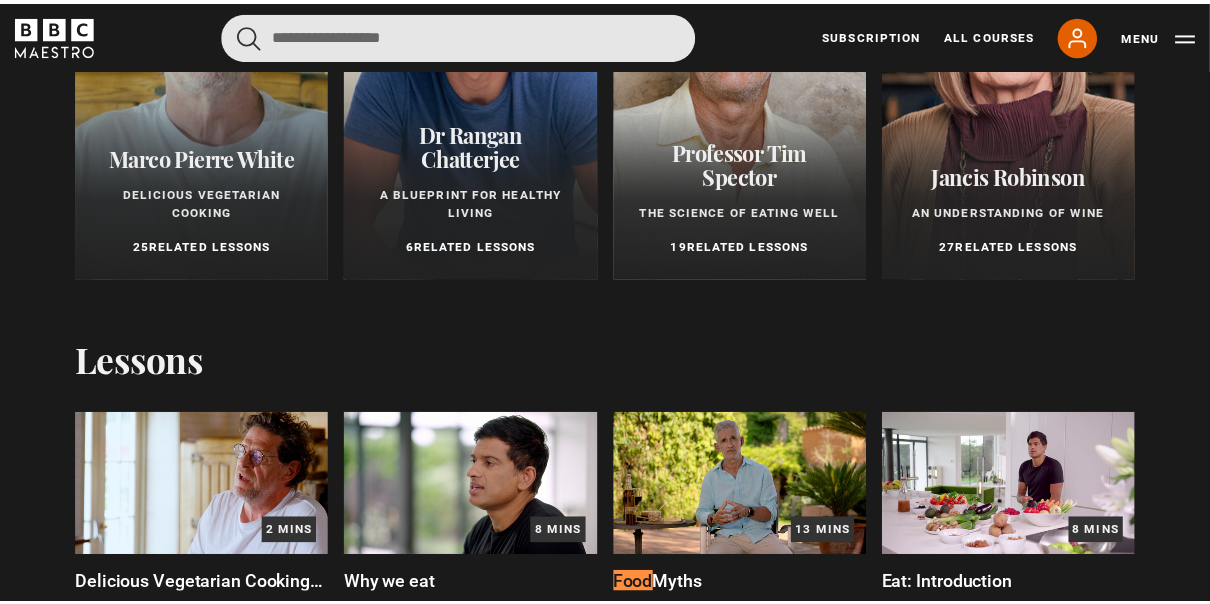 scroll, scrollTop: 4800, scrollLeft: 0, axis: vertical 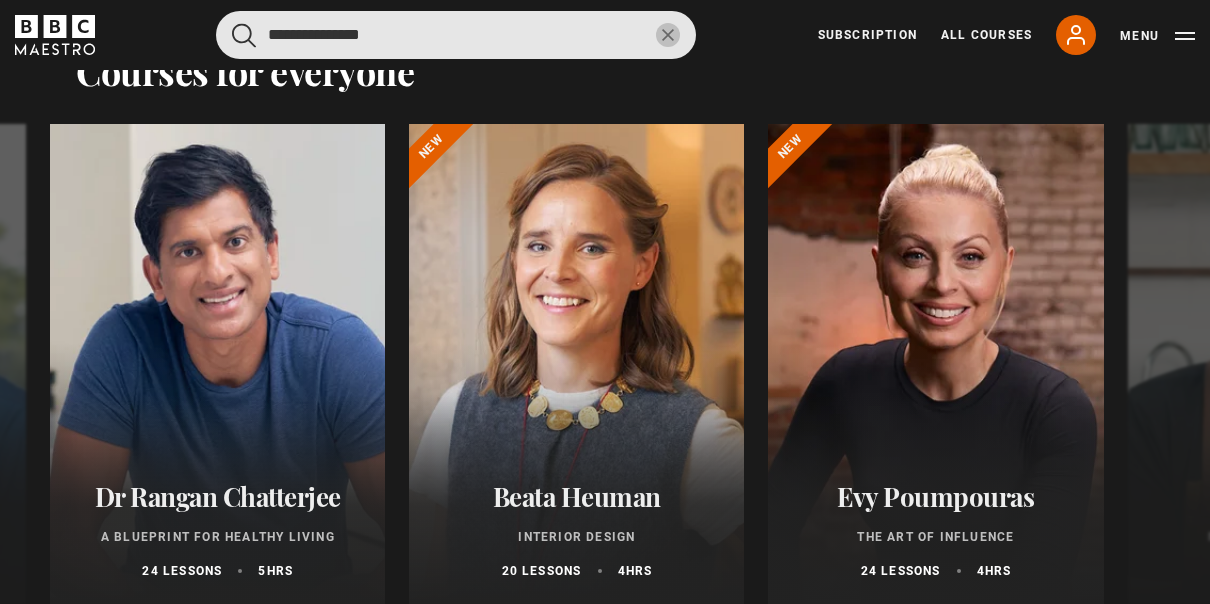 click at bounding box center (244, 35) 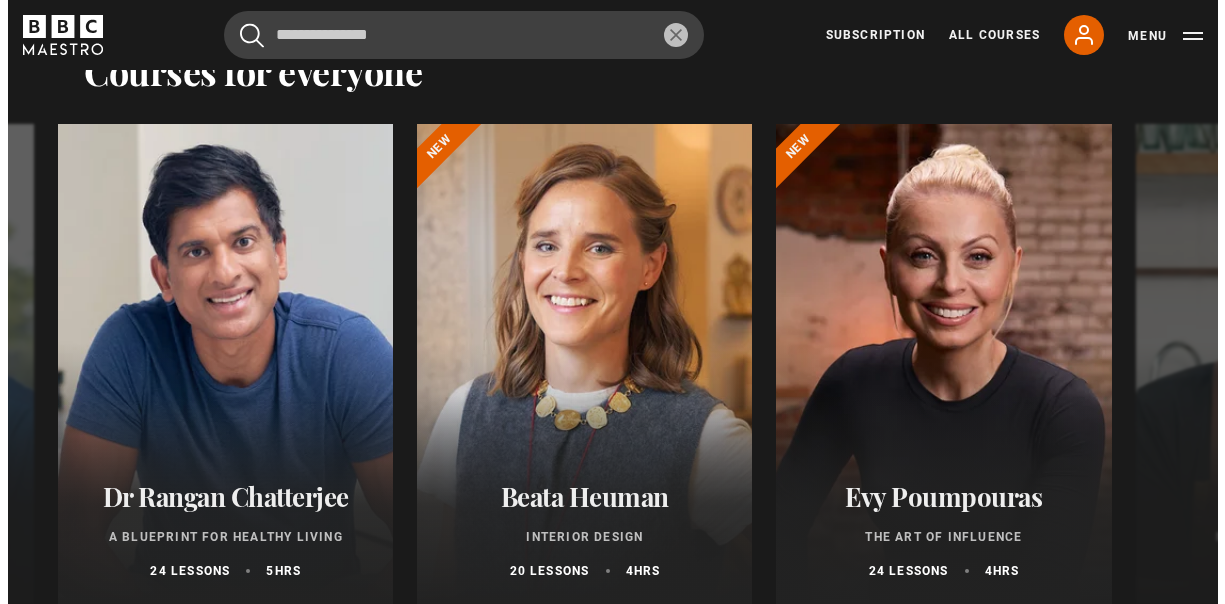 scroll, scrollTop: 4807, scrollLeft: 0, axis: vertical 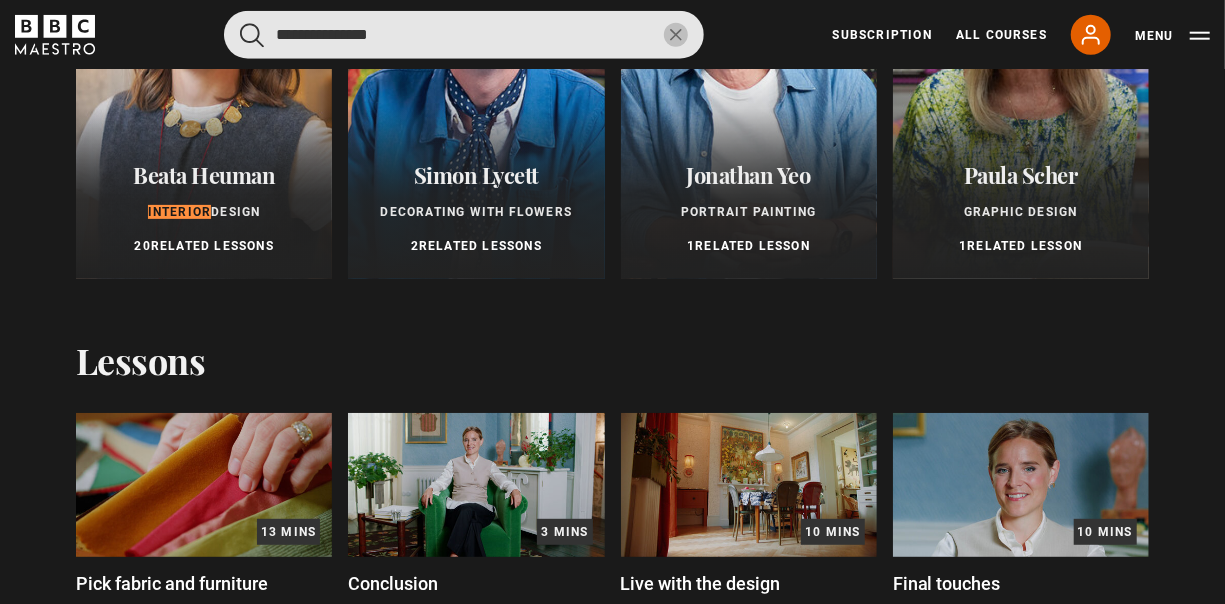 click on "**********" at bounding box center [464, 35] 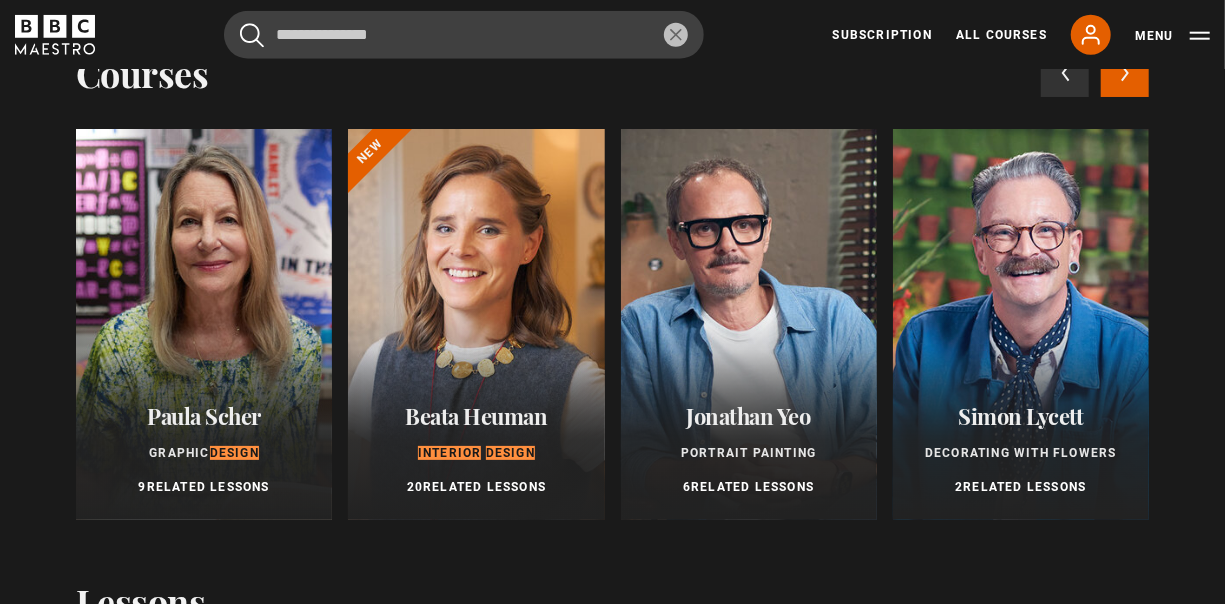 scroll, scrollTop: 66, scrollLeft: 0, axis: vertical 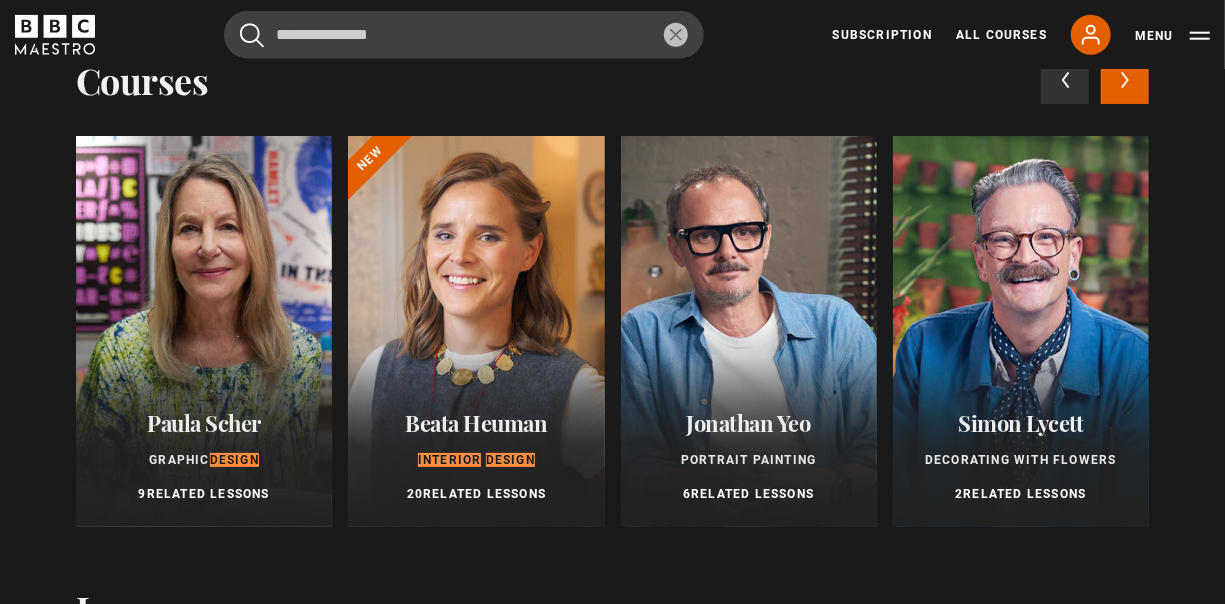 click at bounding box center (476, 331) 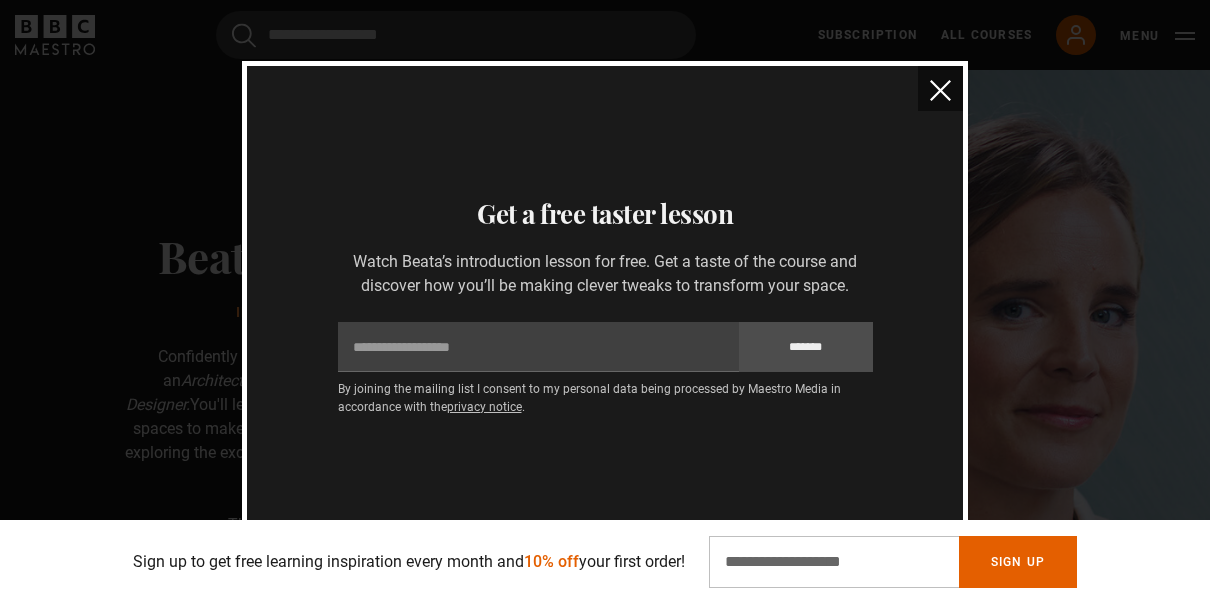 scroll, scrollTop: 200, scrollLeft: 0, axis: vertical 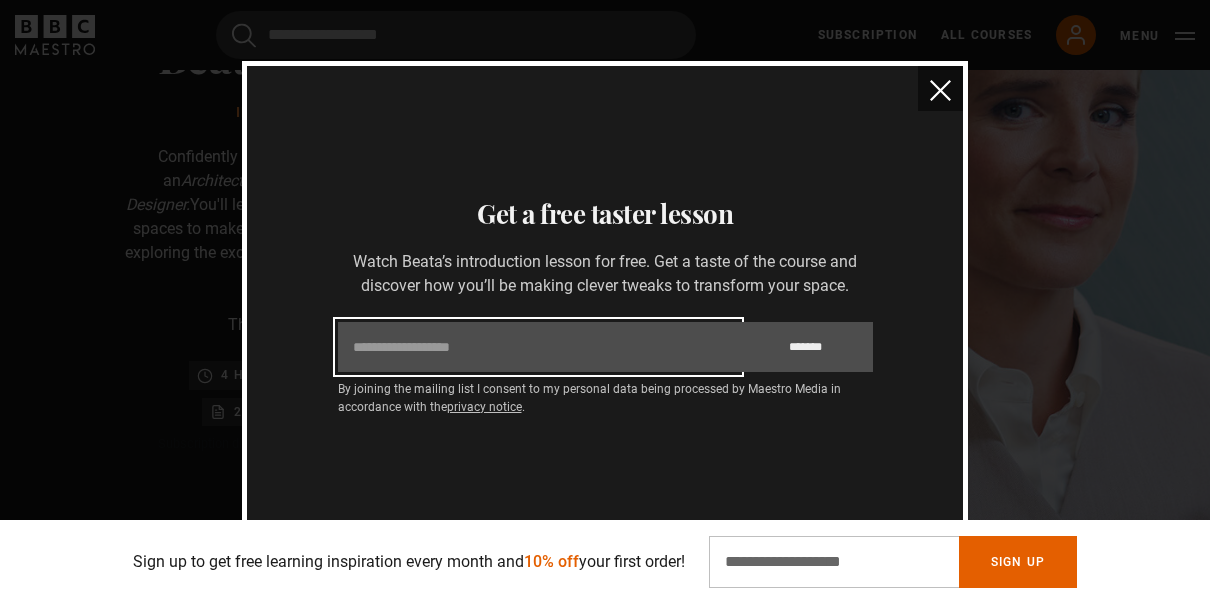 click on "Email" at bounding box center [538, 347] 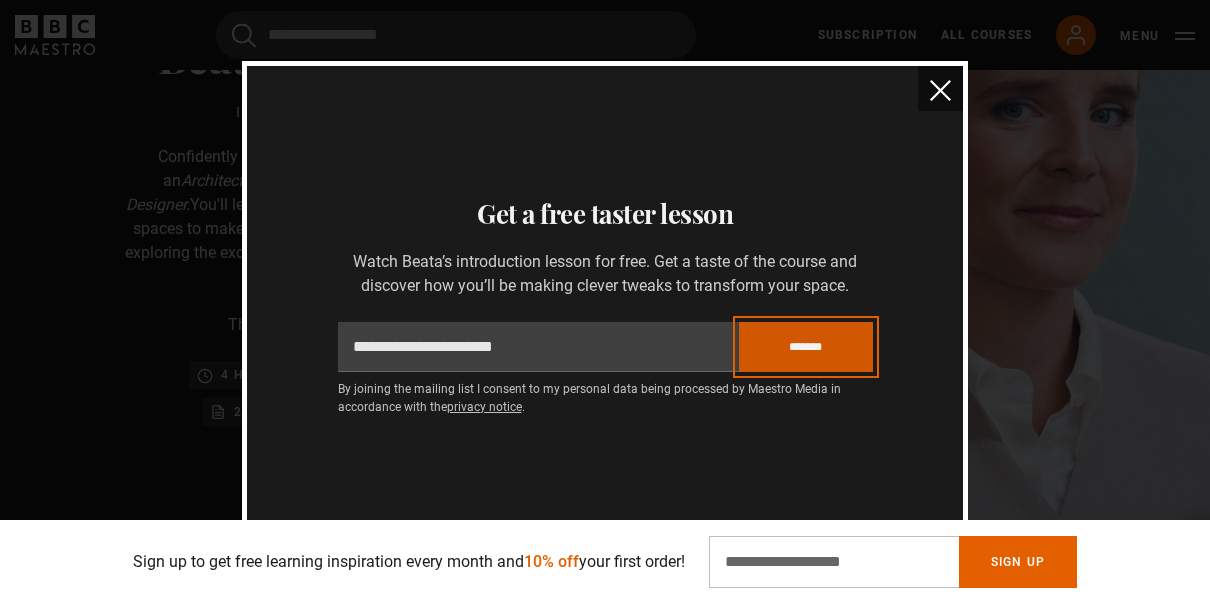 click on "*******" at bounding box center (806, 347) 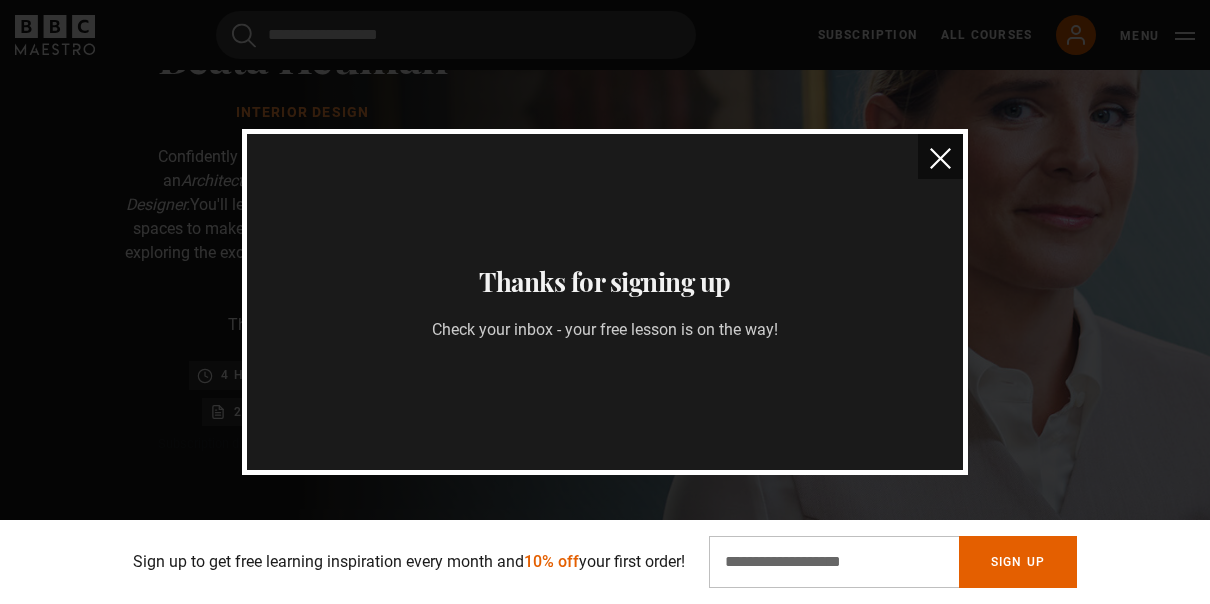 click at bounding box center (940, 158) 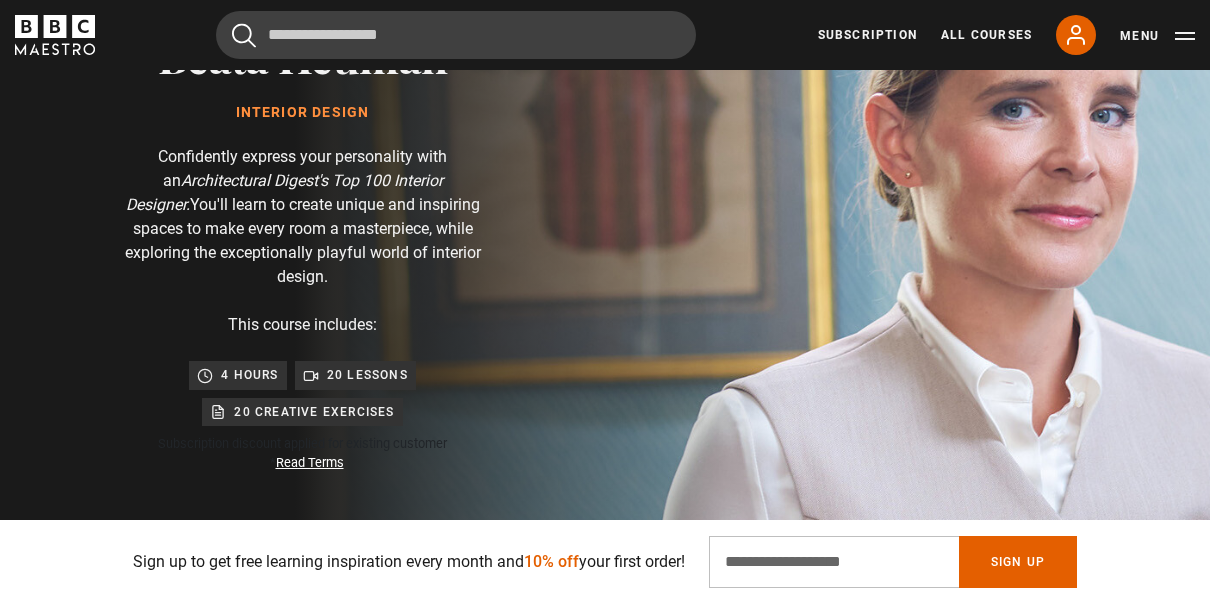 scroll, scrollTop: 0, scrollLeft: 236, axis: horizontal 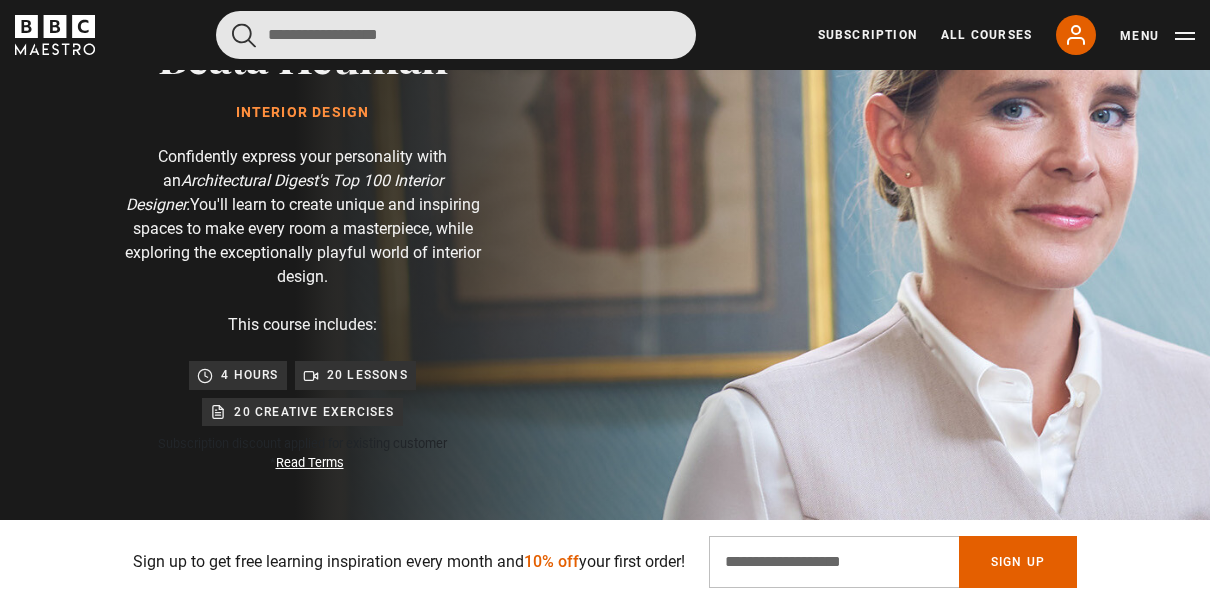 click at bounding box center [456, 35] 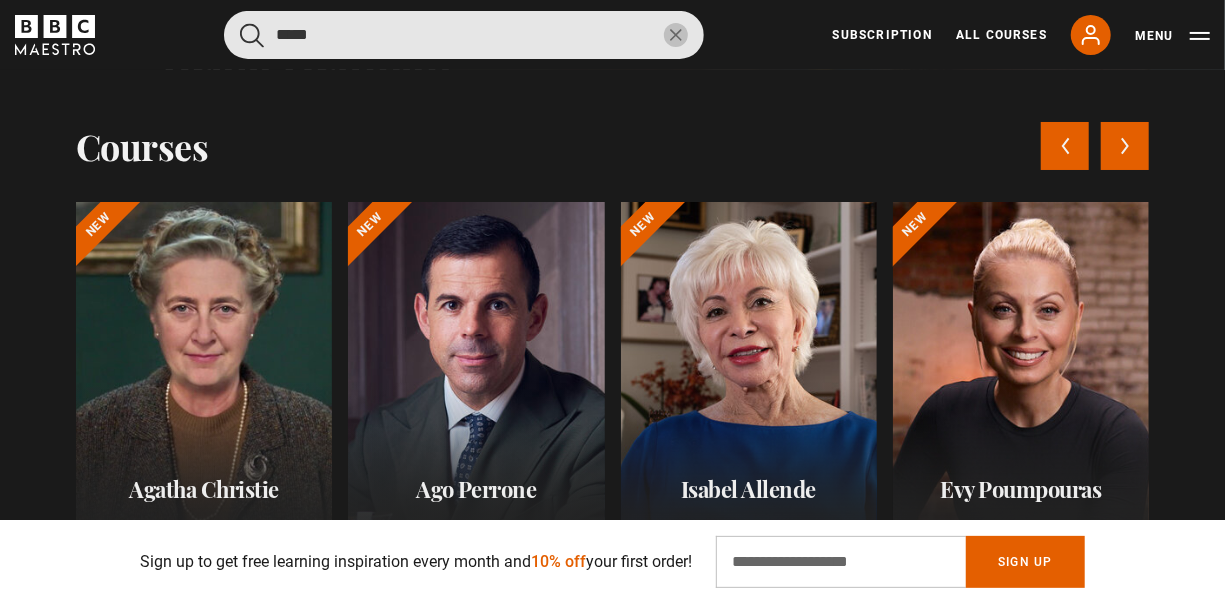 scroll, scrollTop: 0, scrollLeft: 241, axis: horizontal 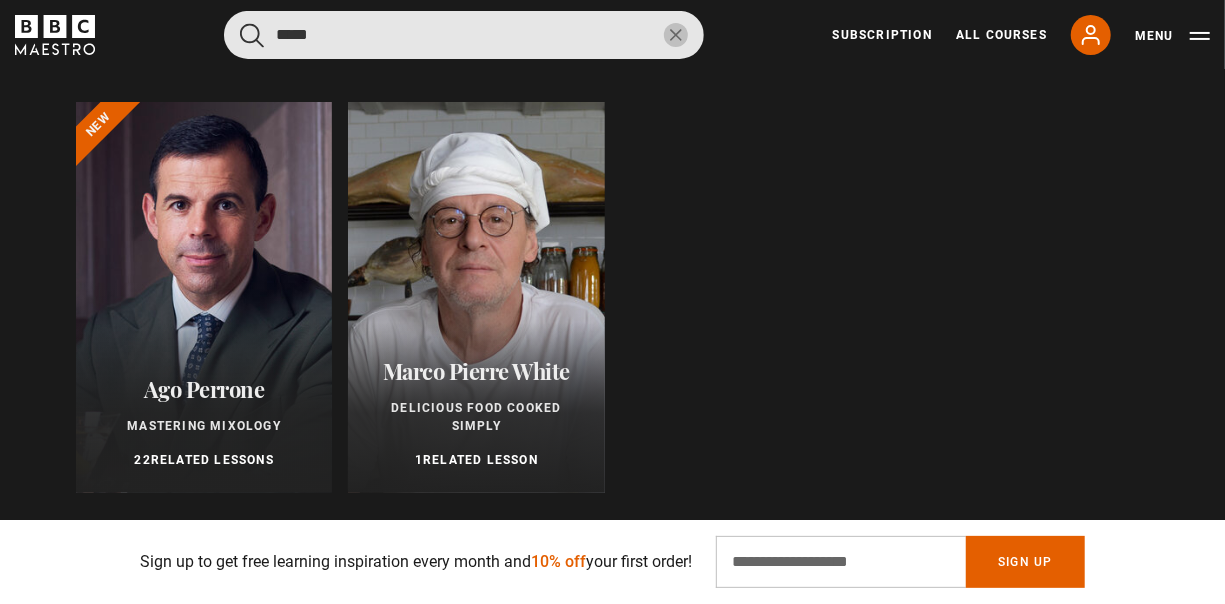 type on "*****" 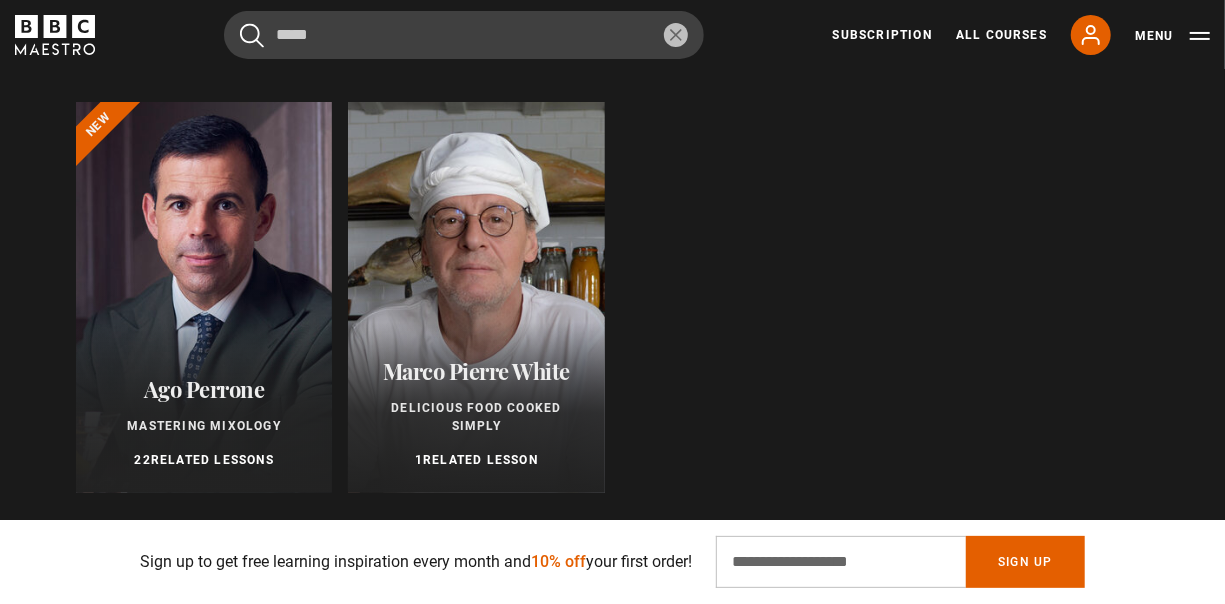 click at bounding box center (204, 297) 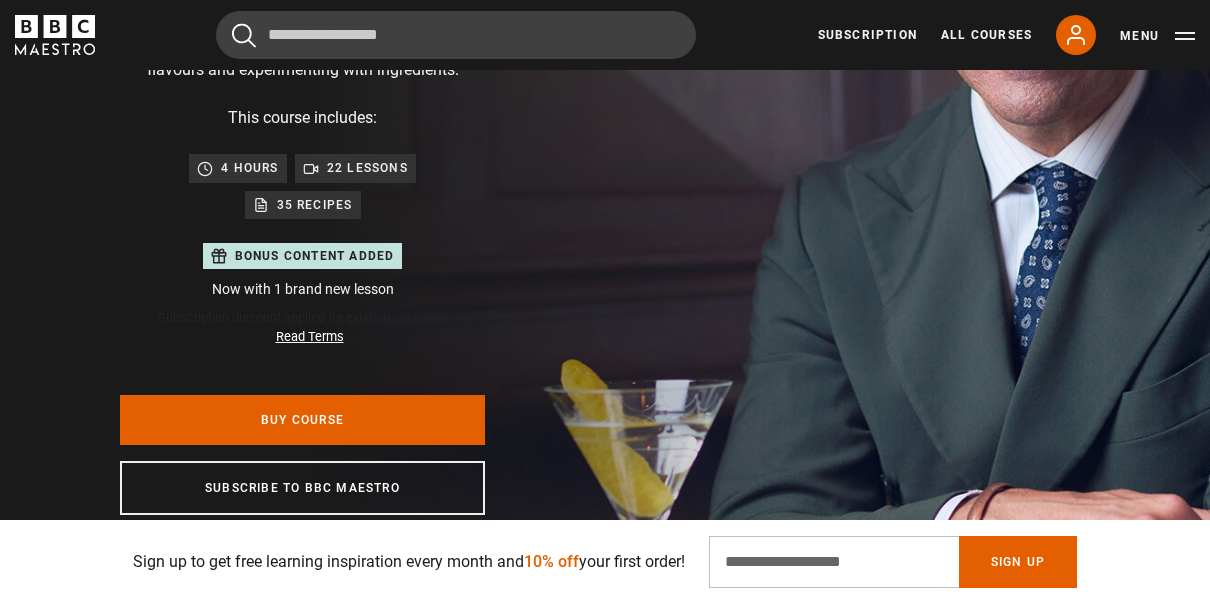 scroll, scrollTop: 0, scrollLeft: 0, axis: both 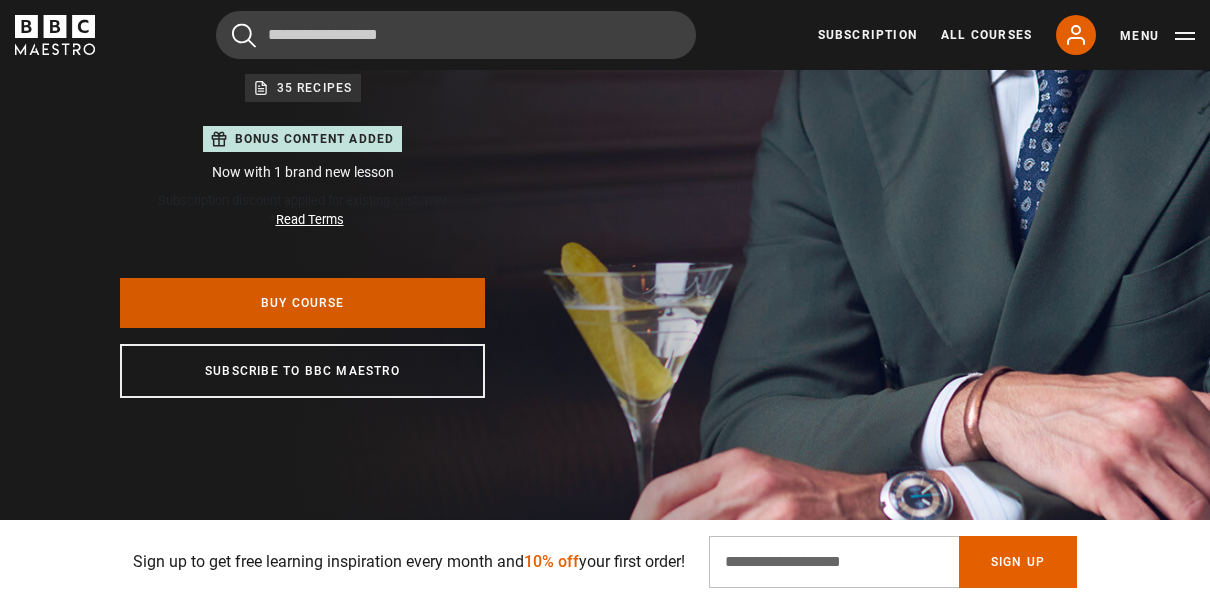 click on "Buy Course" at bounding box center [302, 303] 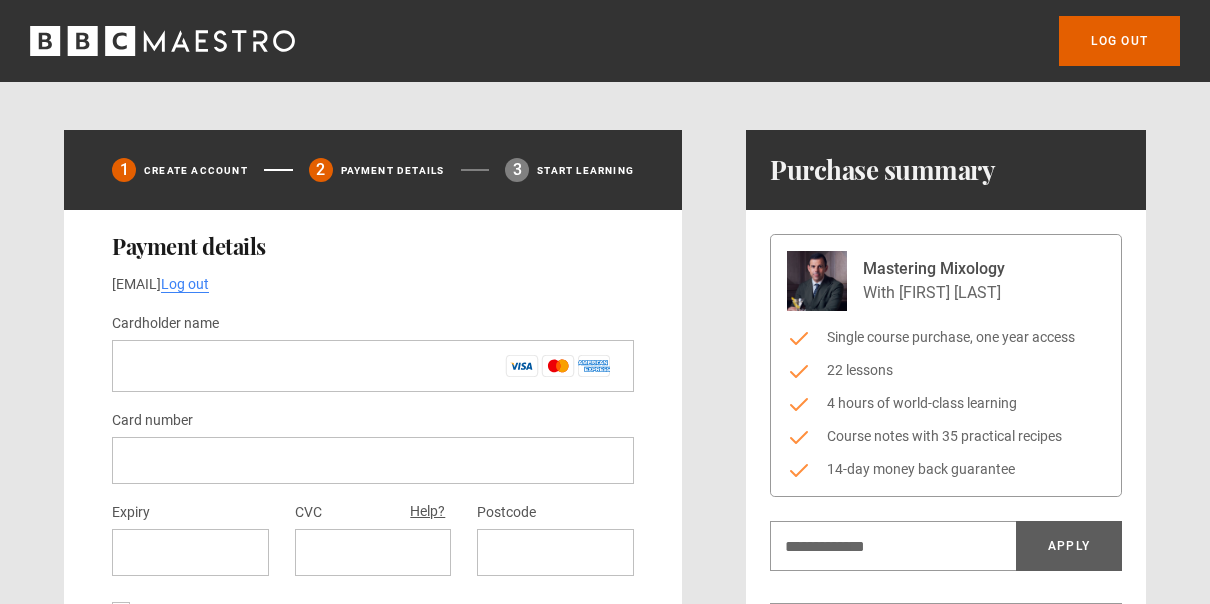 scroll, scrollTop: 300, scrollLeft: 0, axis: vertical 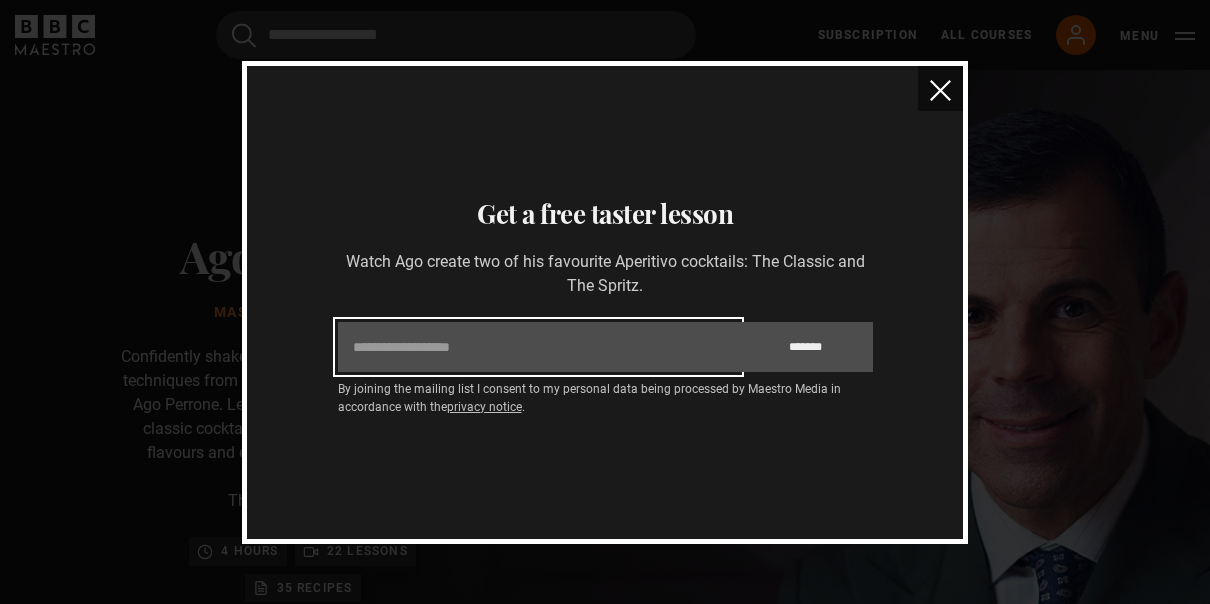 click on "Email" at bounding box center [538, 347] 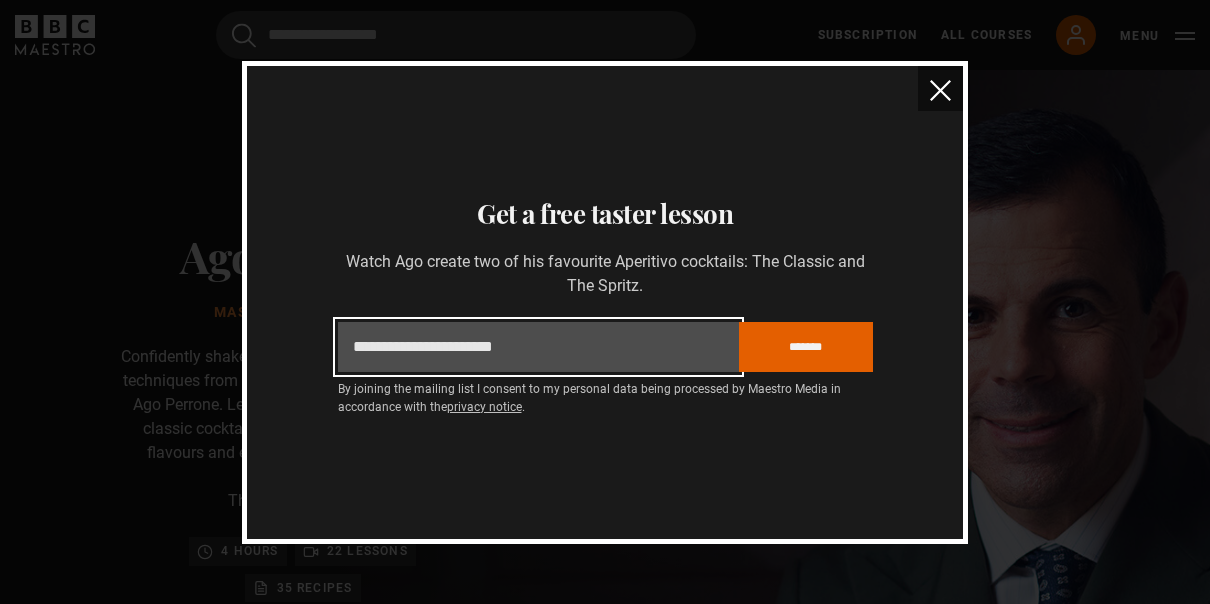 scroll, scrollTop: 0, scrollLeft: 236, axis: horizontal 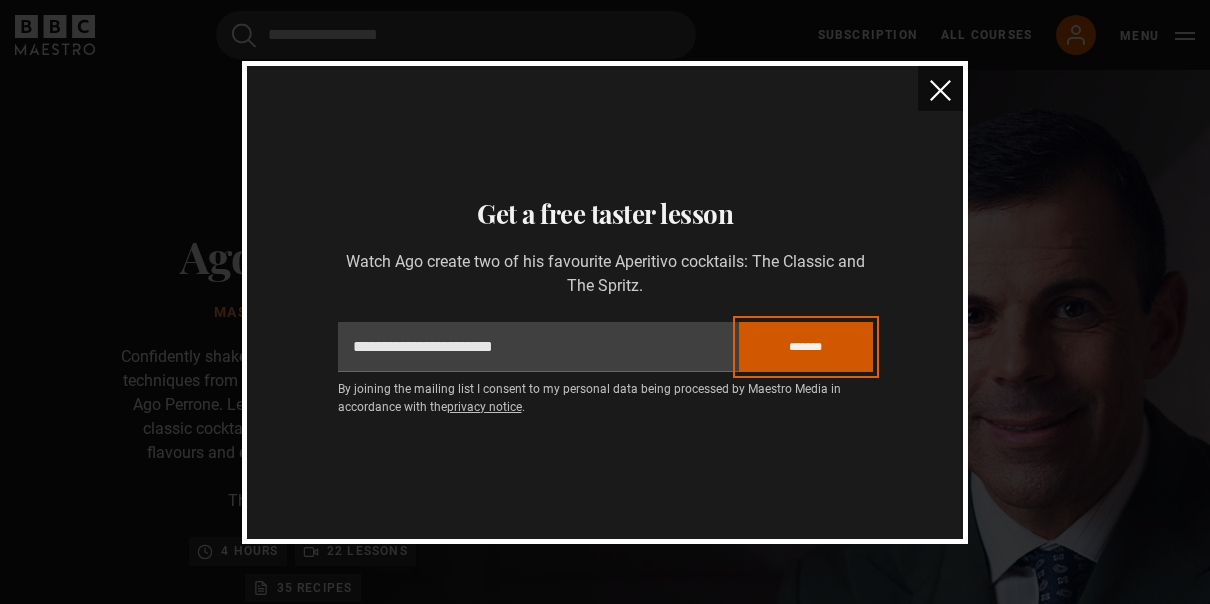 click on "*******" at bounding box center [806, 347] 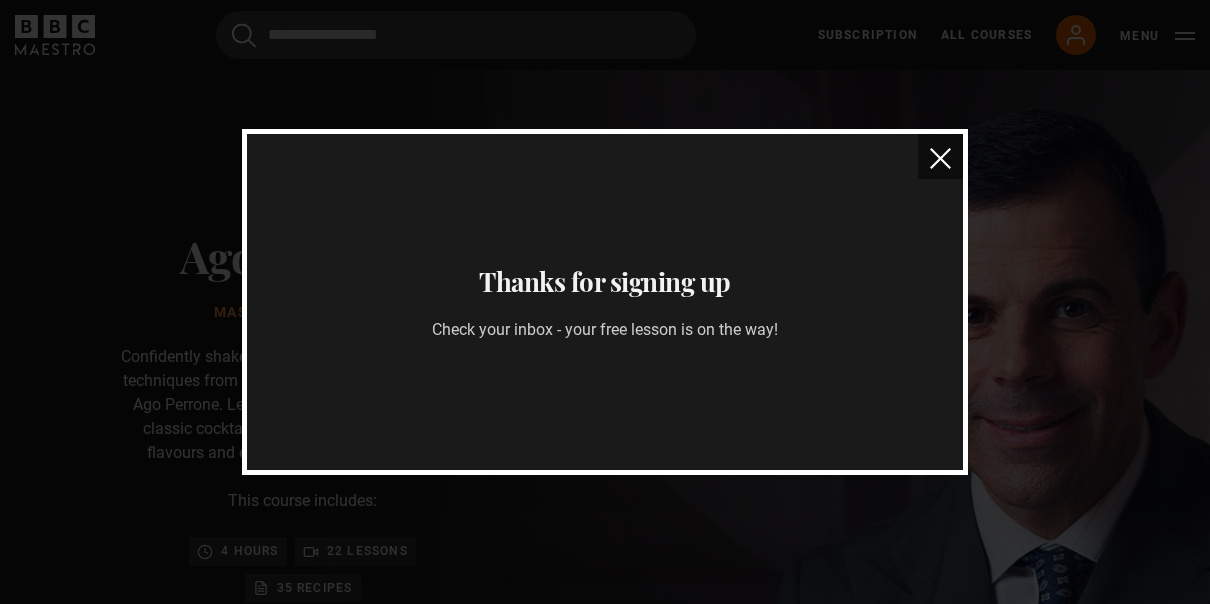 click at bounding box center [940, 158] 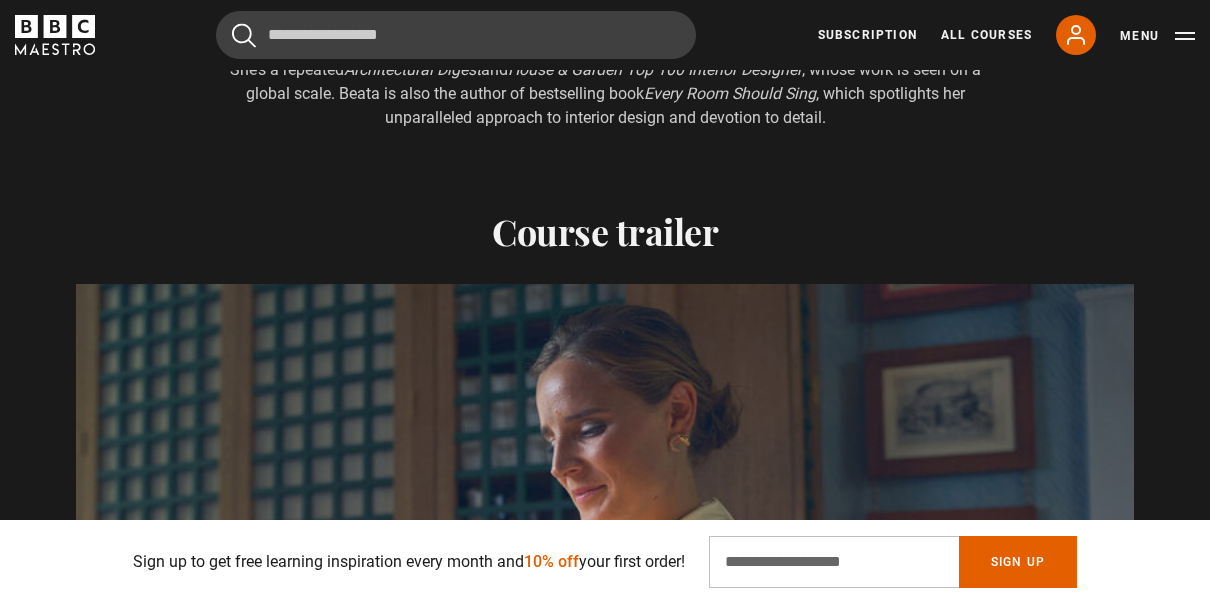 scroll, scrollTop: 1900, scrollLeft: 0, axis: vertical 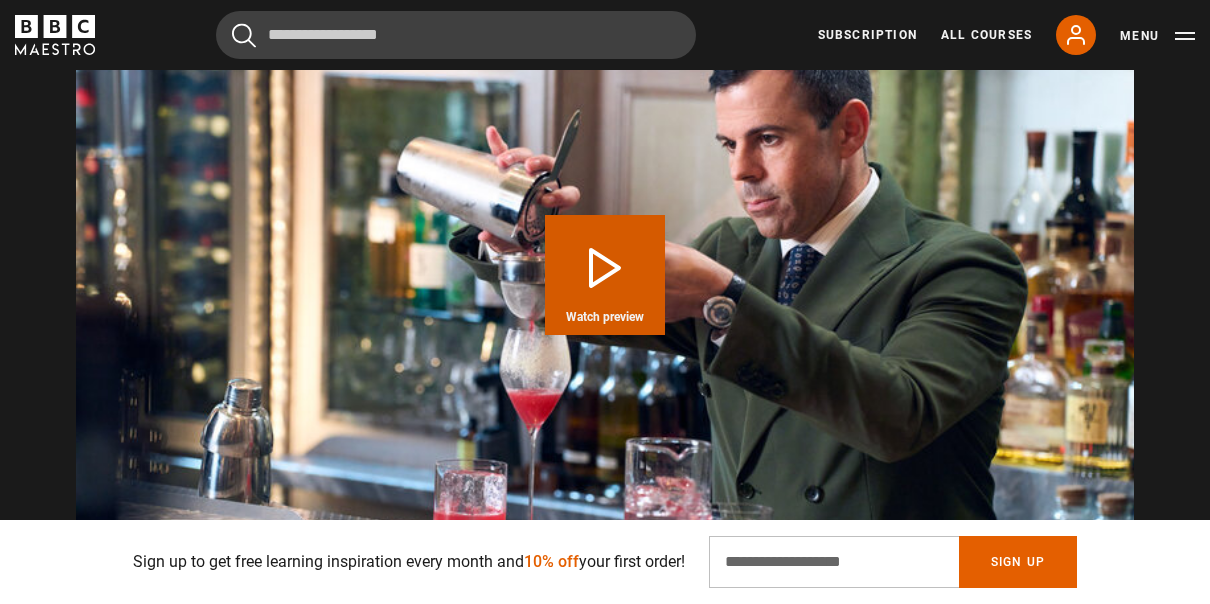 click on "Play Course overview for Mastering Mixology with Ago Perrone Watch preview" at bounding box center (605, 275) 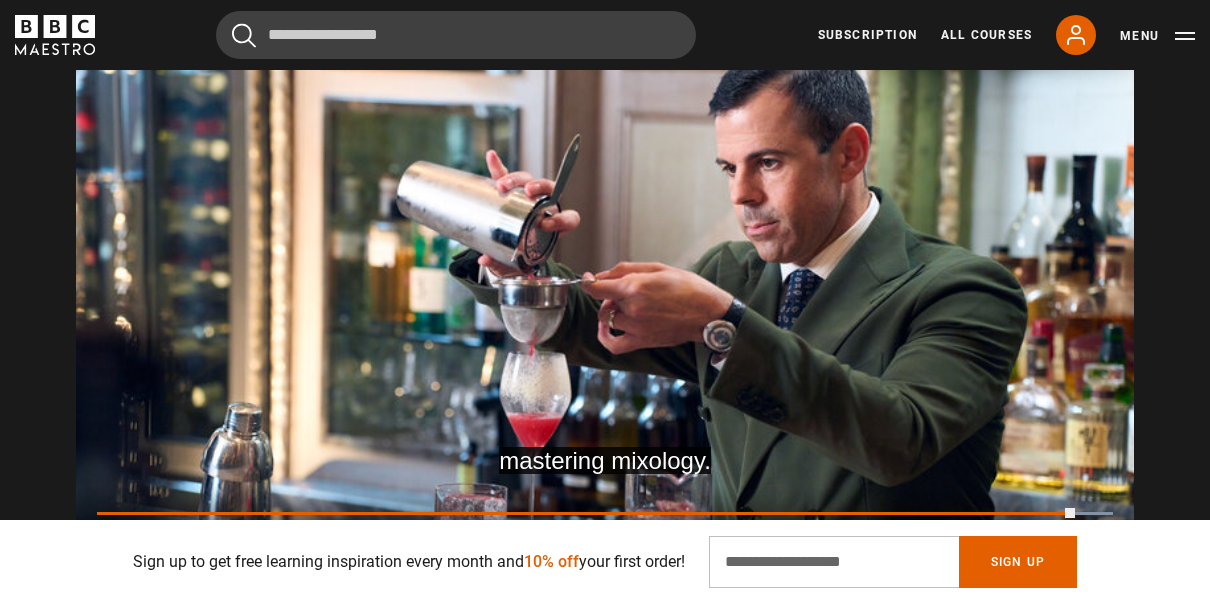 scroll, scrollTop: 0, scrollLeft: 2124, axis: horizontal 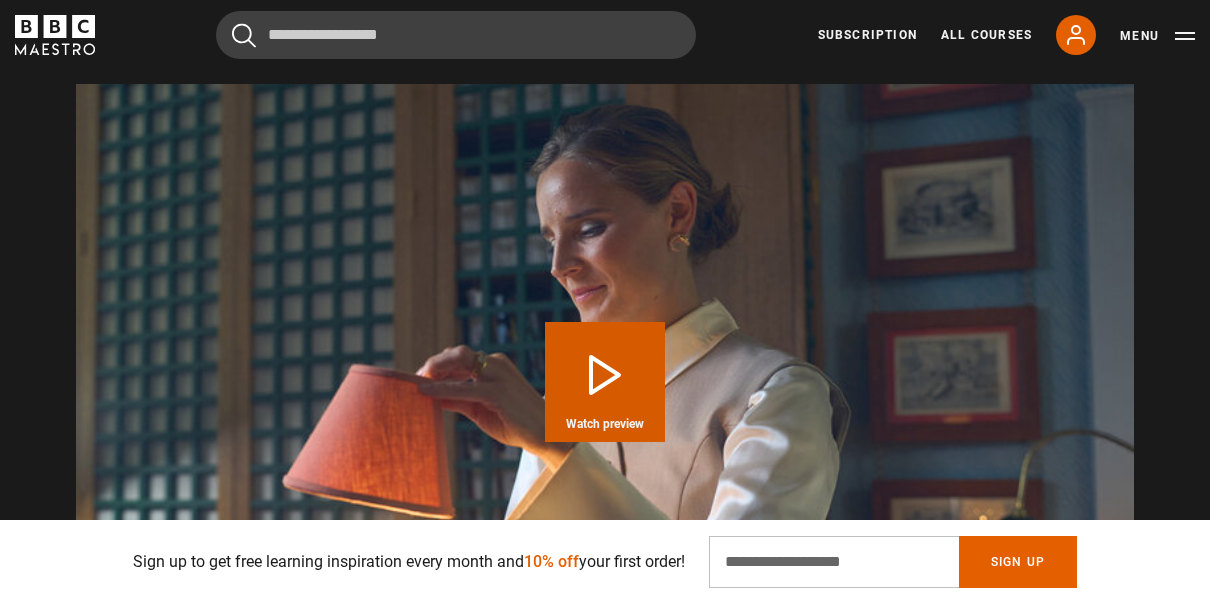 drag, startPoint x: 0, startPoint y: 0, endPoint x: 871, endPoint y: 334, distance: 932.8435 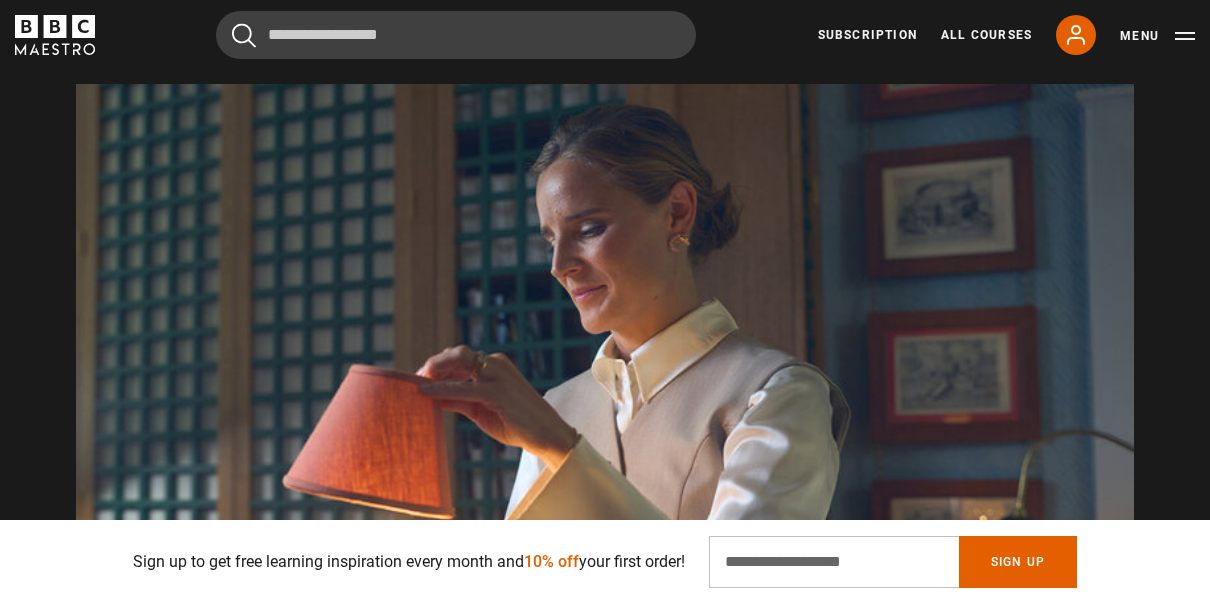 scroll, scrollTop: 2175, scrollLeft: 0, axis: vertical 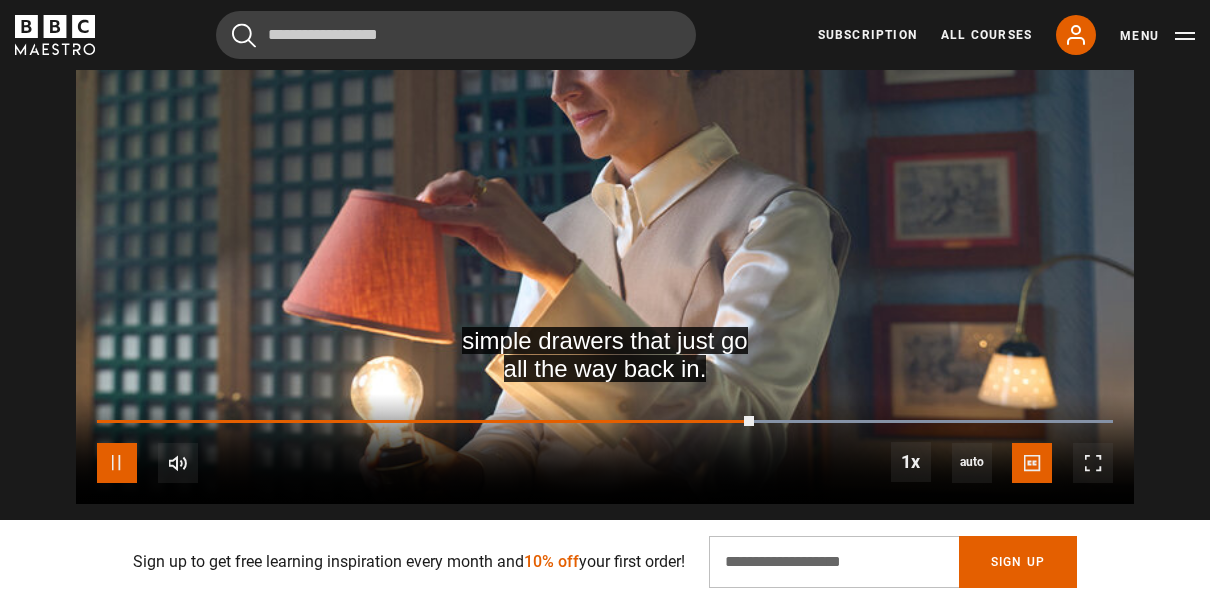 click at bounding box center [117, 463] 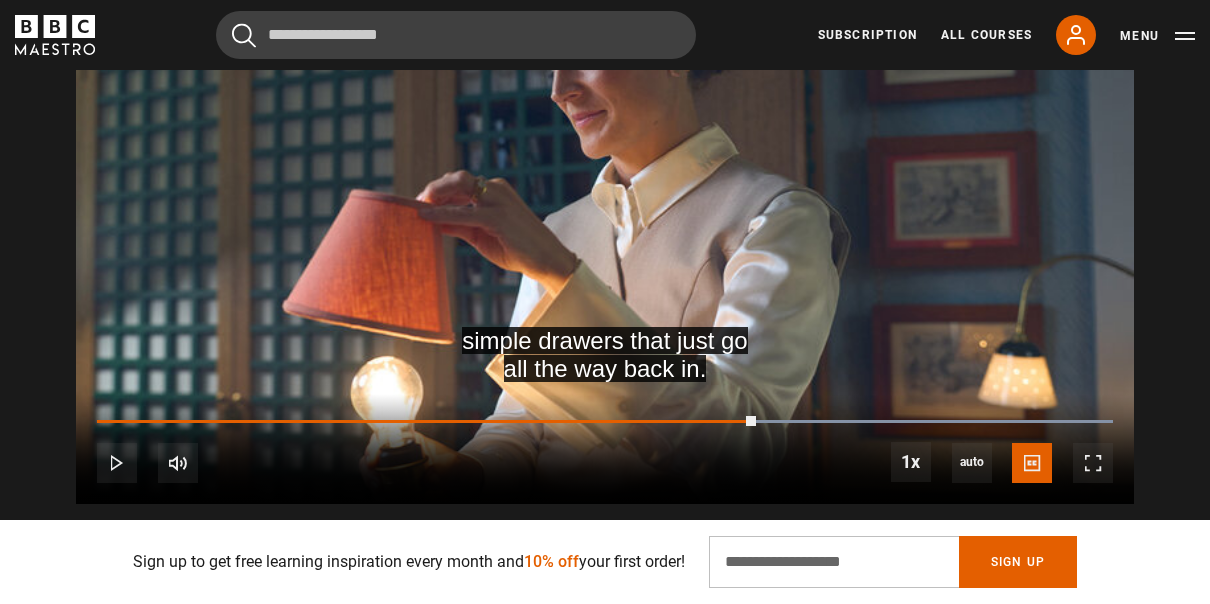 scroll, scrollTop: 2184, scrollLeft: 0, axis: vertical 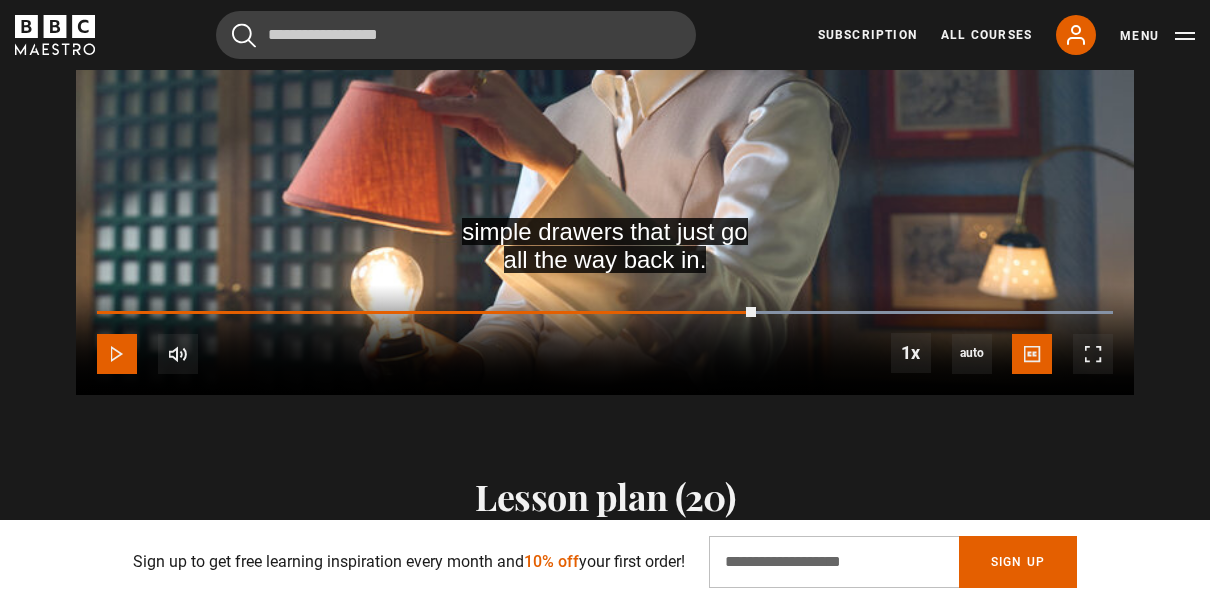 click at bounding box center [117, 354] 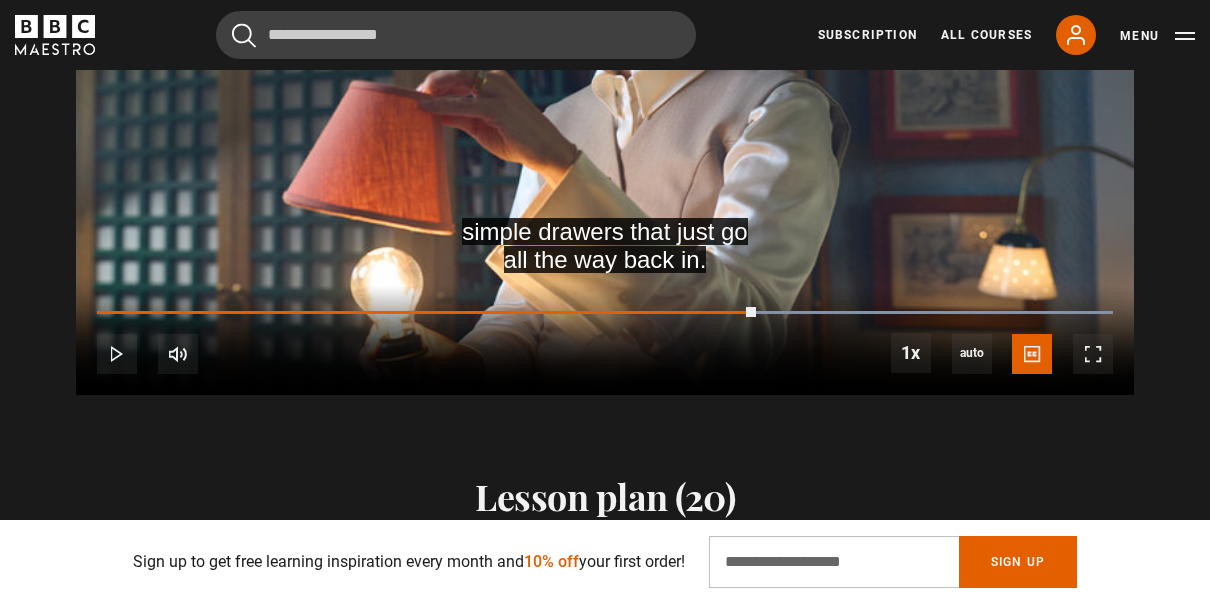 scroll, scrollTop: 2184, scrollLeft: 0, axis: vertical 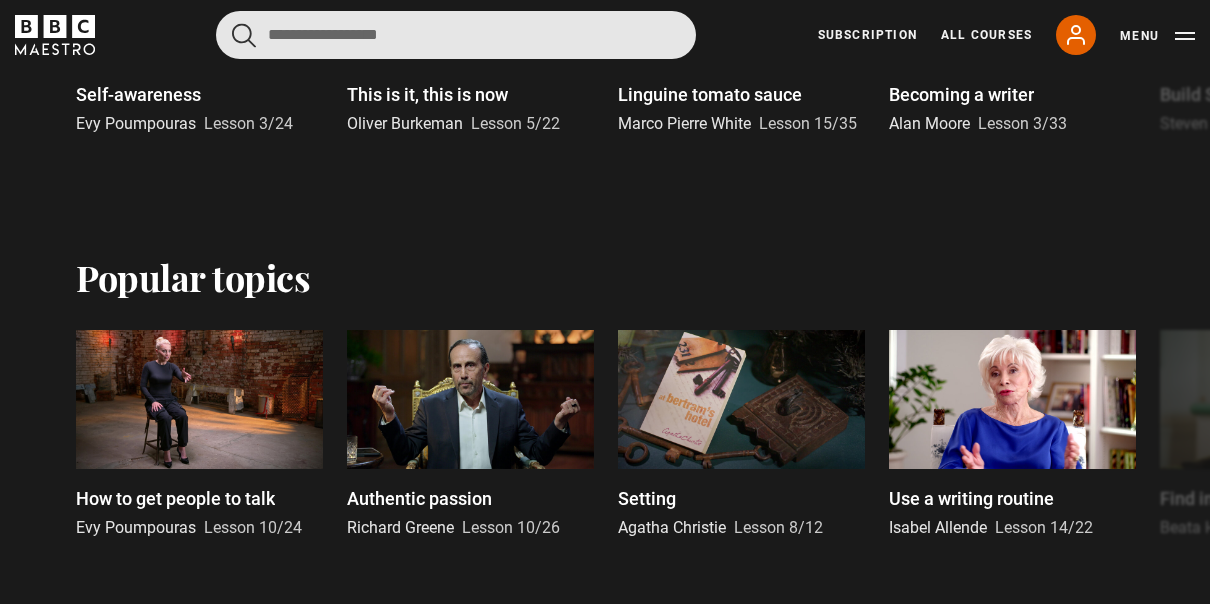 click at bounding box center [456, 35] 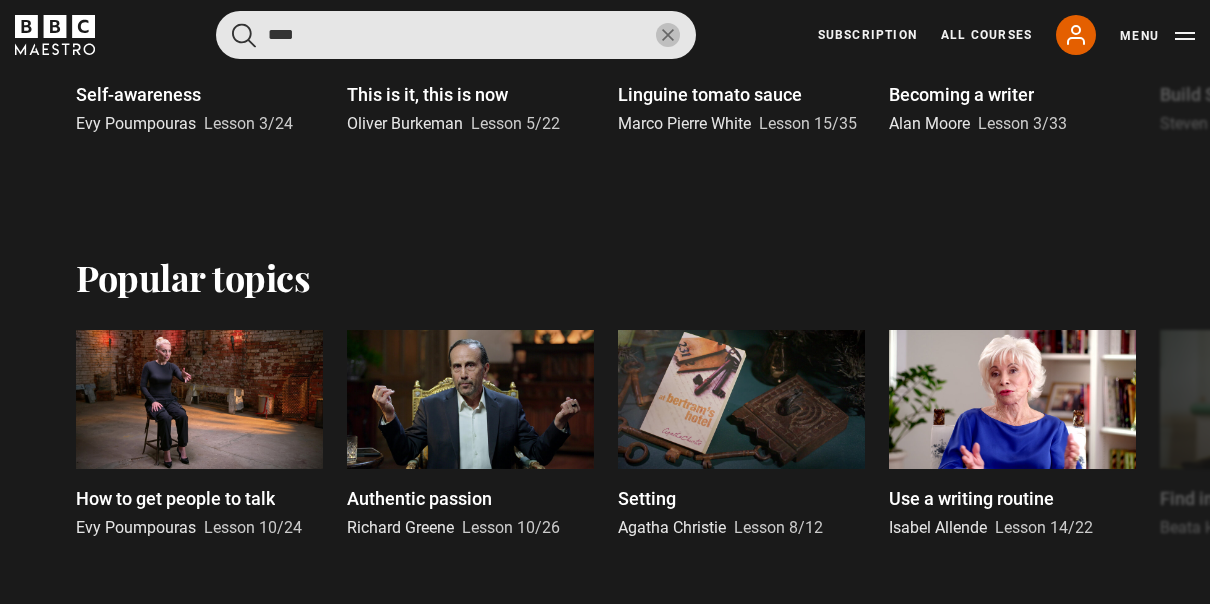 type on "****" 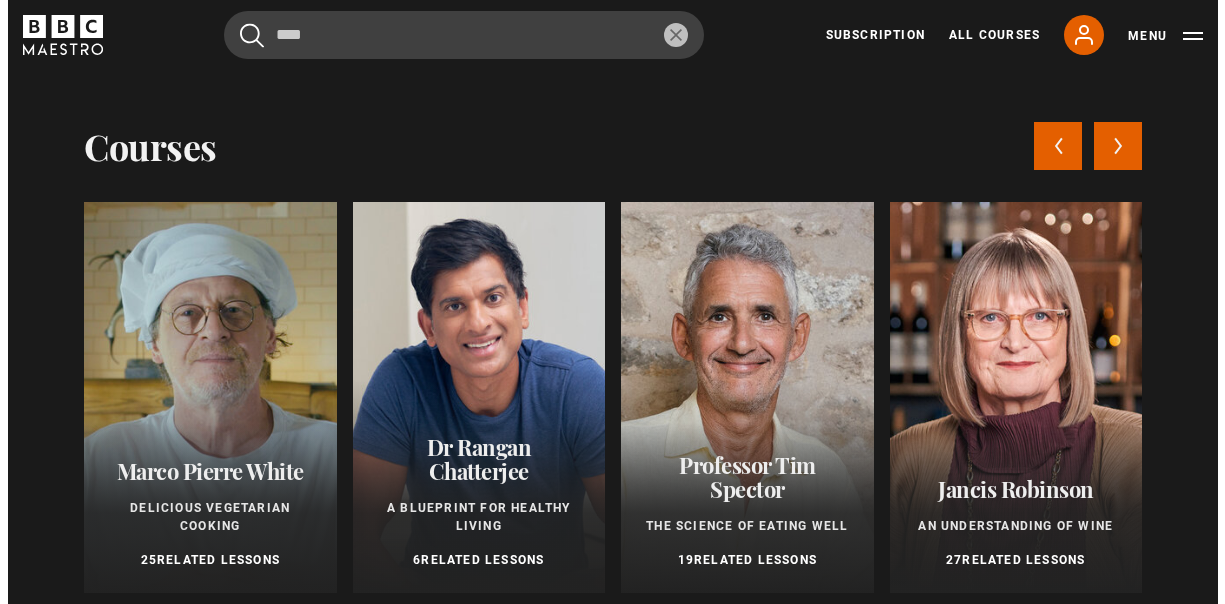 scroll, scrollTop: 2407, scrollLeft: 0, axis: vertical 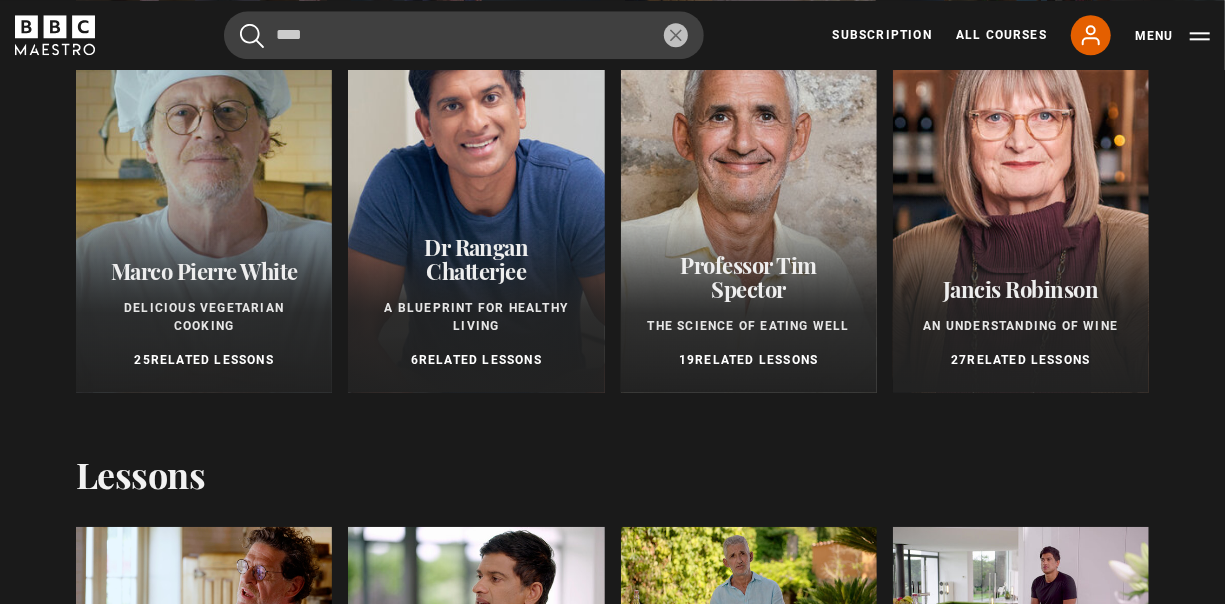 click at bounding box center (204, 197) 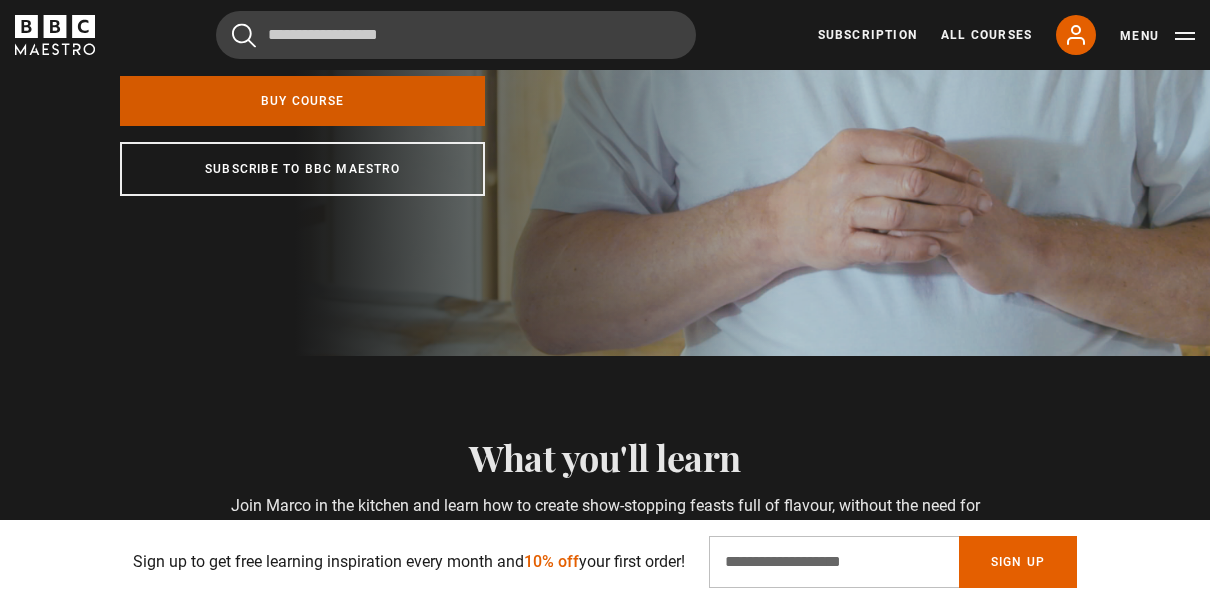 scroll, scrollTop: 600, scrollLeft: 0, axis: vertical 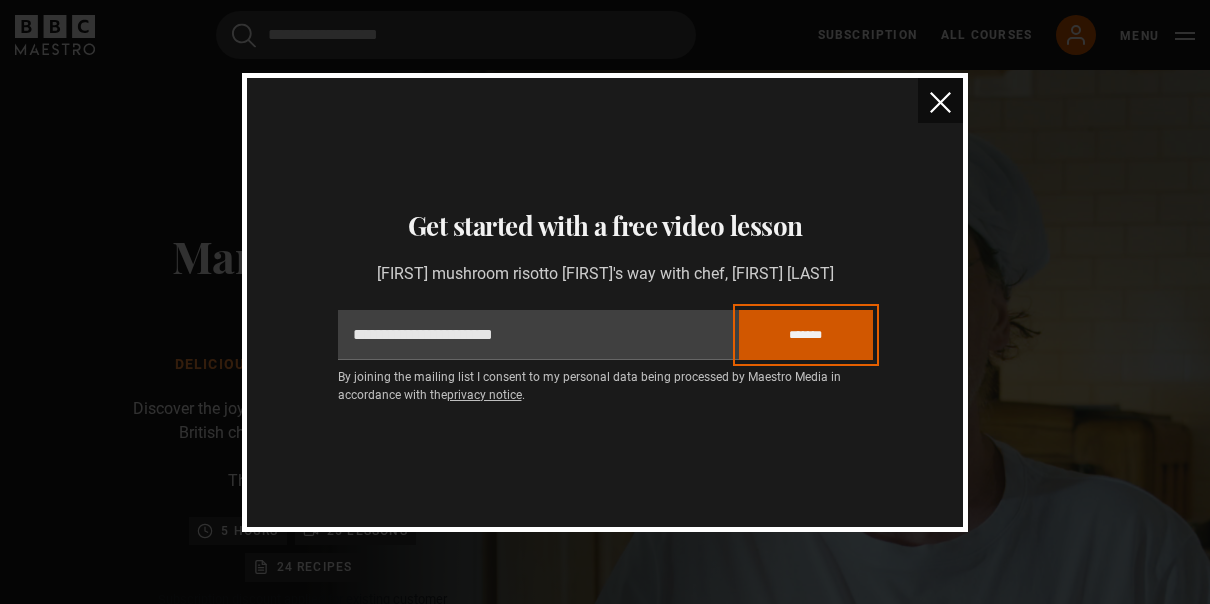 click on "*******" at bounding box center (806, 335) 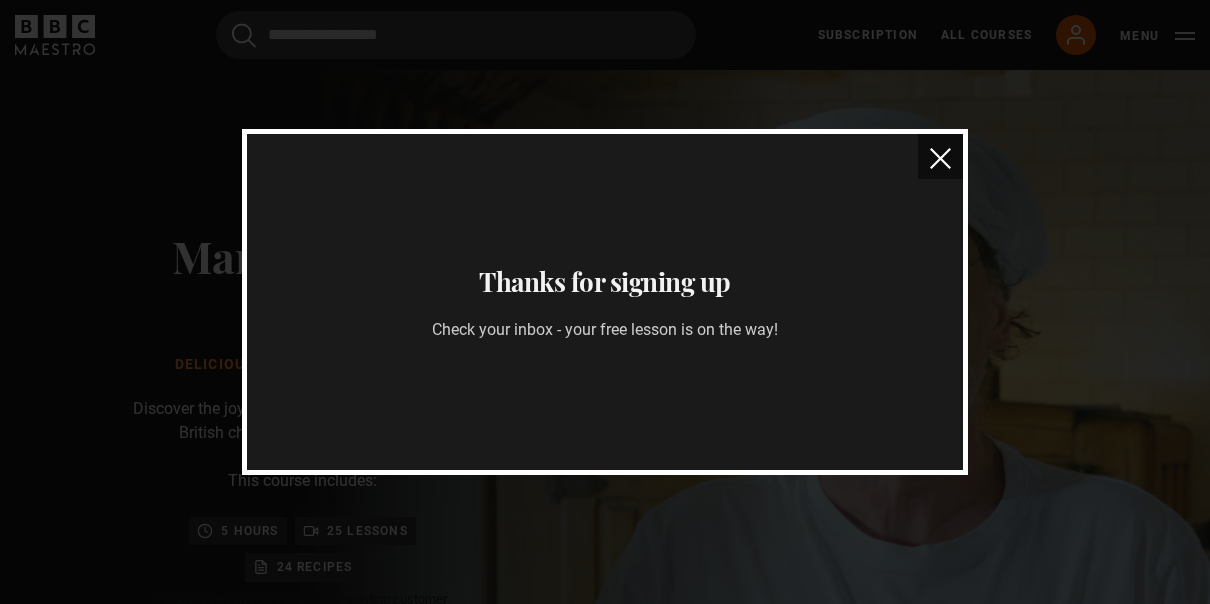 click at bounding box center (940, 158) 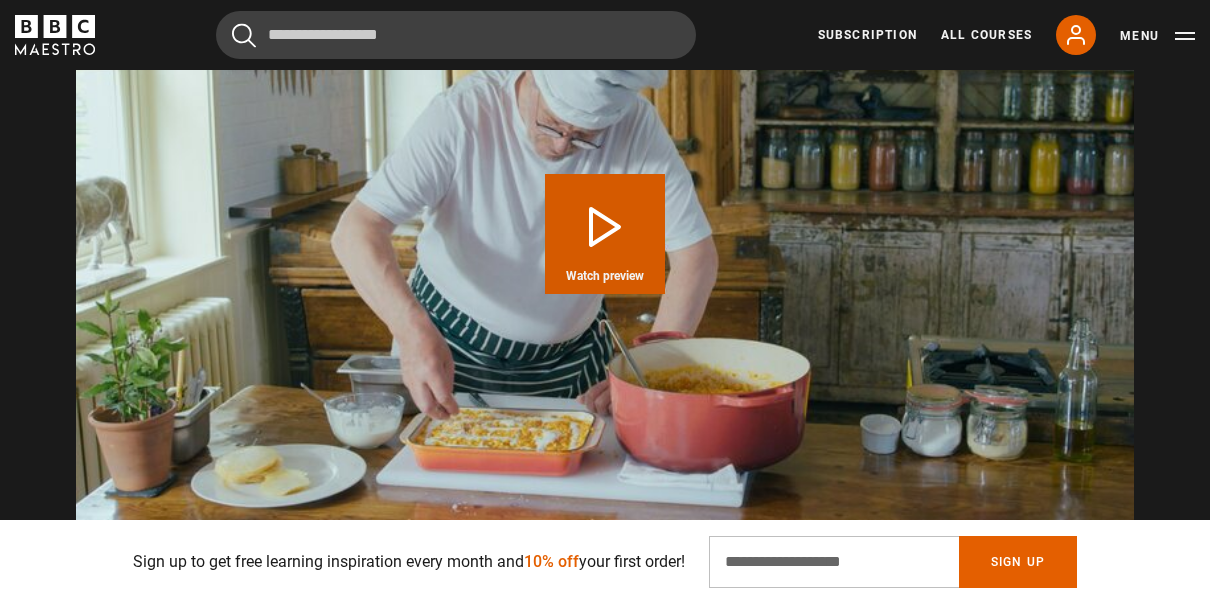 scroll, scrollTop: 2200, scrollLeft: 0, axis: vertical 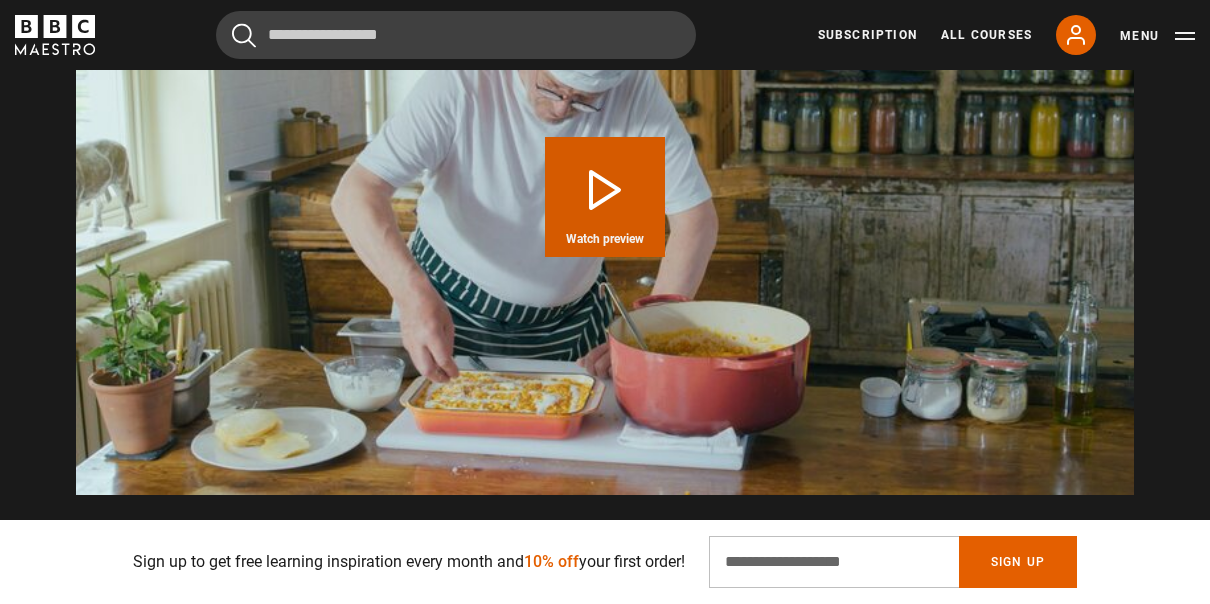 click on "Play Course overview for Delicious Vegetarian Cooking with Marco Pierre White Watch preview" at bounding box center (605, 197) 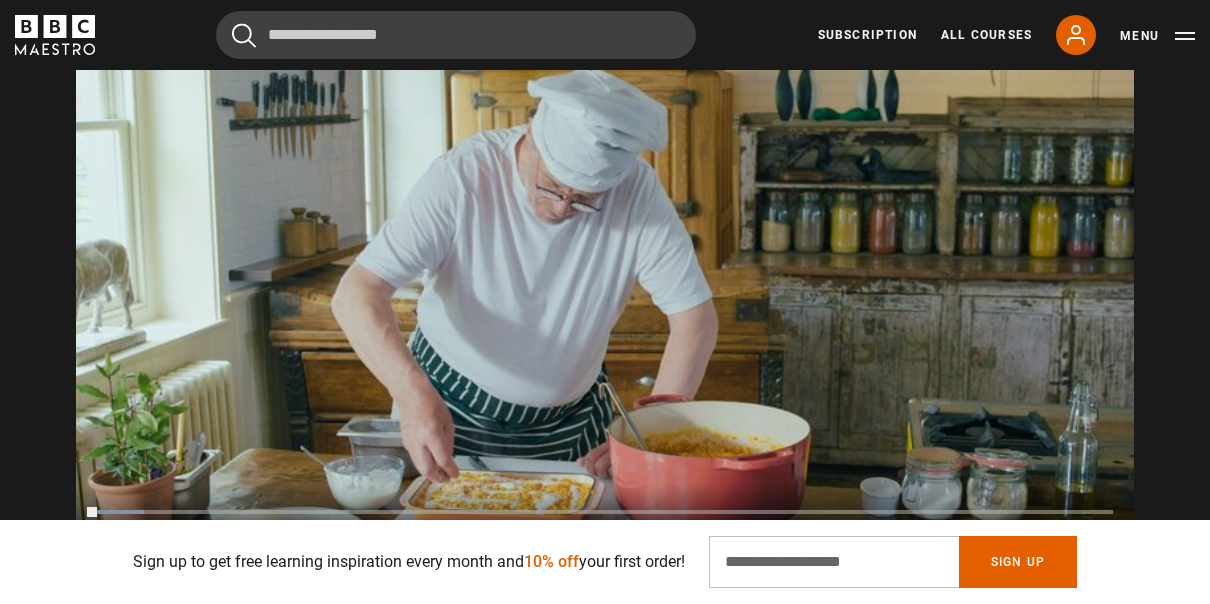 scroll, scrollTop: 0, scrollLeft: 236, axis: horizontal 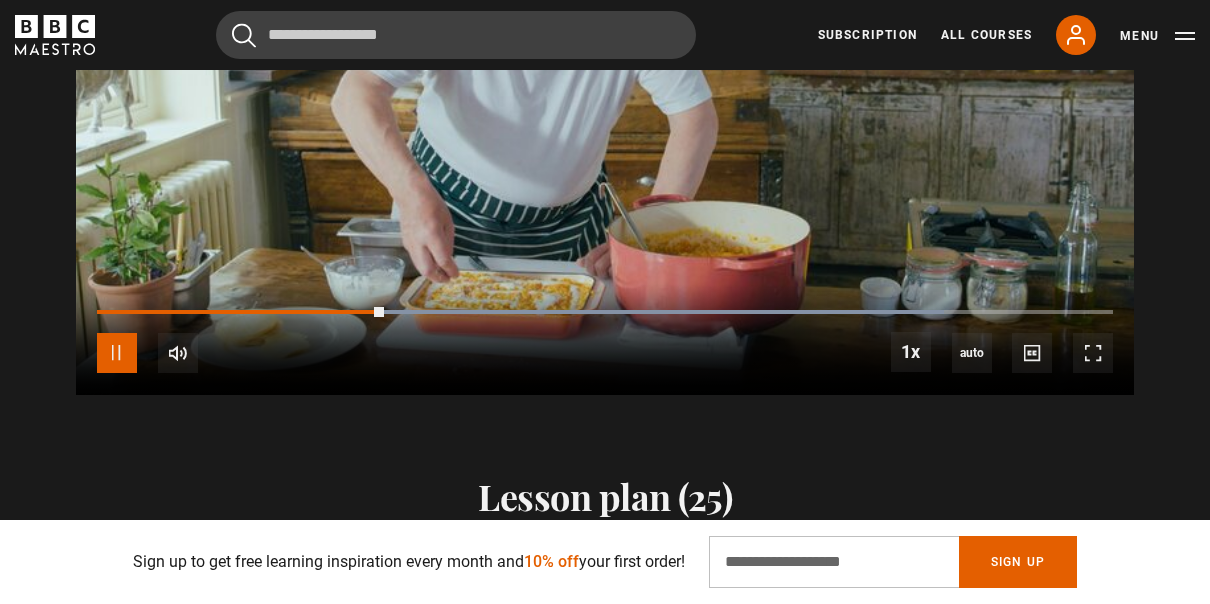 click at bounding box center (117, 353) 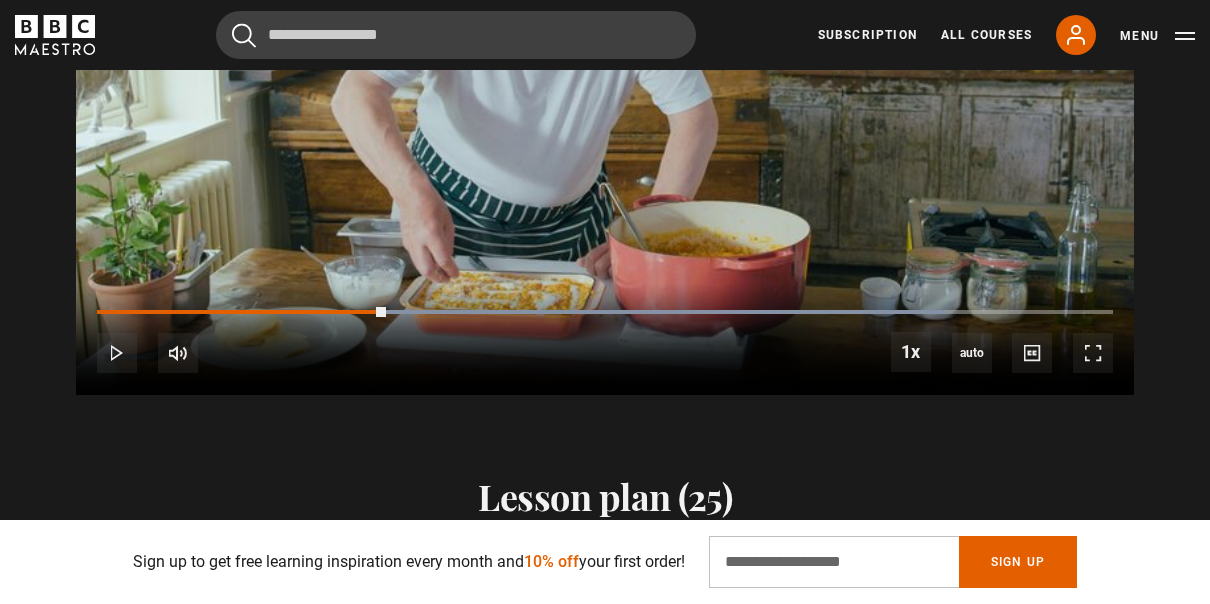 scroll, scrollTop: 2100, scrollLeft: 0, axis: vertical 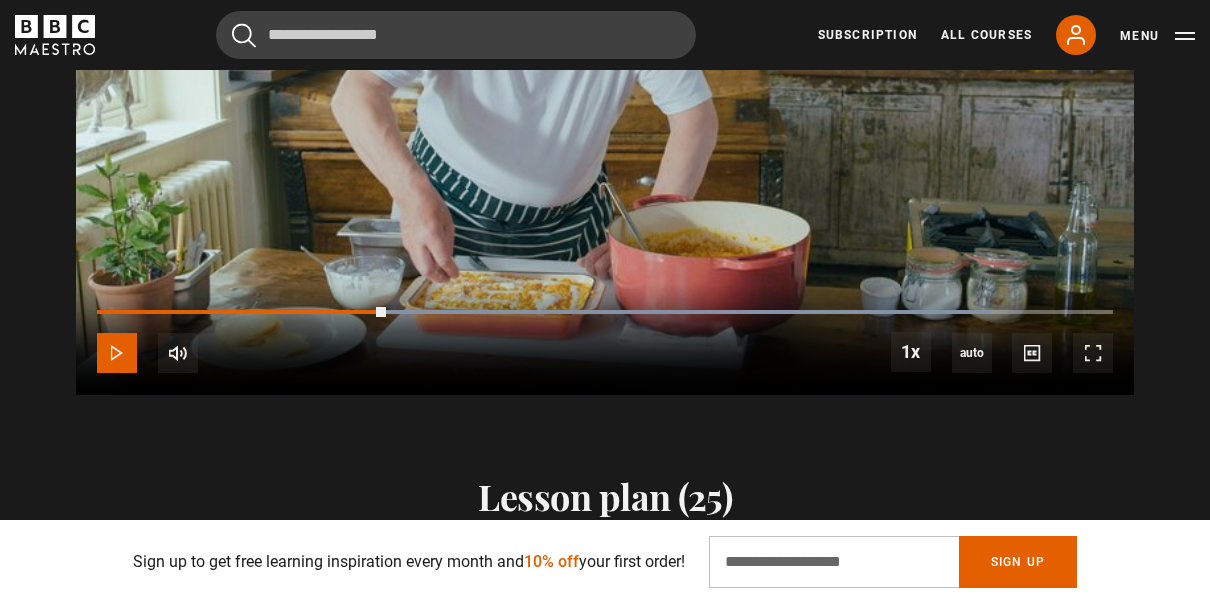 click at bounding box center (117, 353) 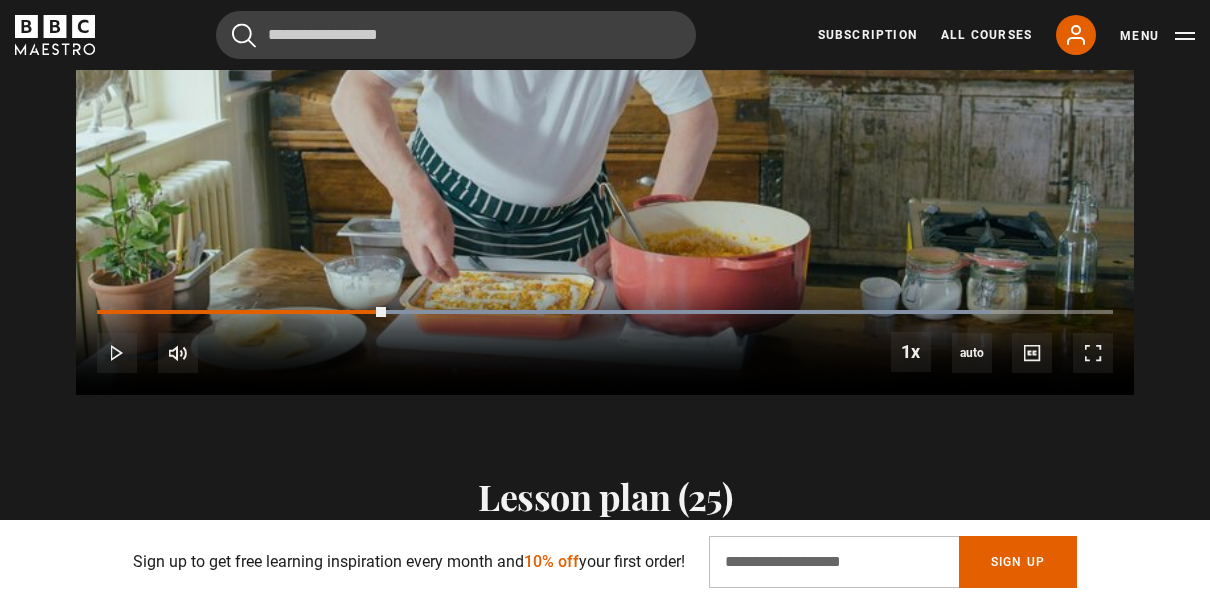 scroll, scrollTop: 2100, scrollLeft: 0, axis: vertical 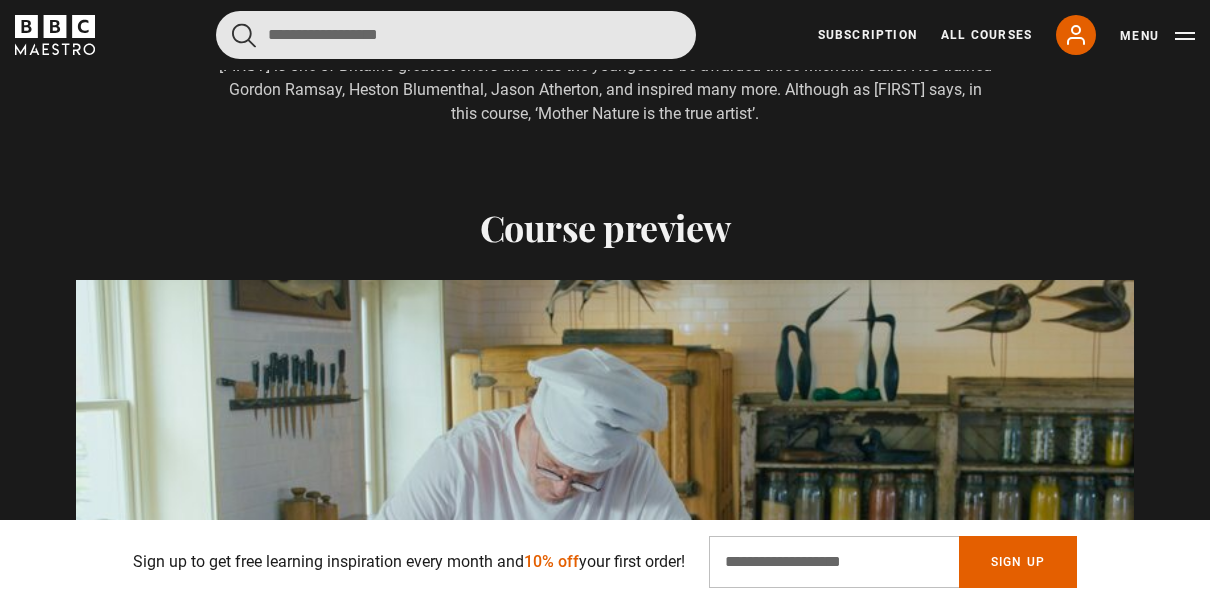 click at bounding box center [456, 35] 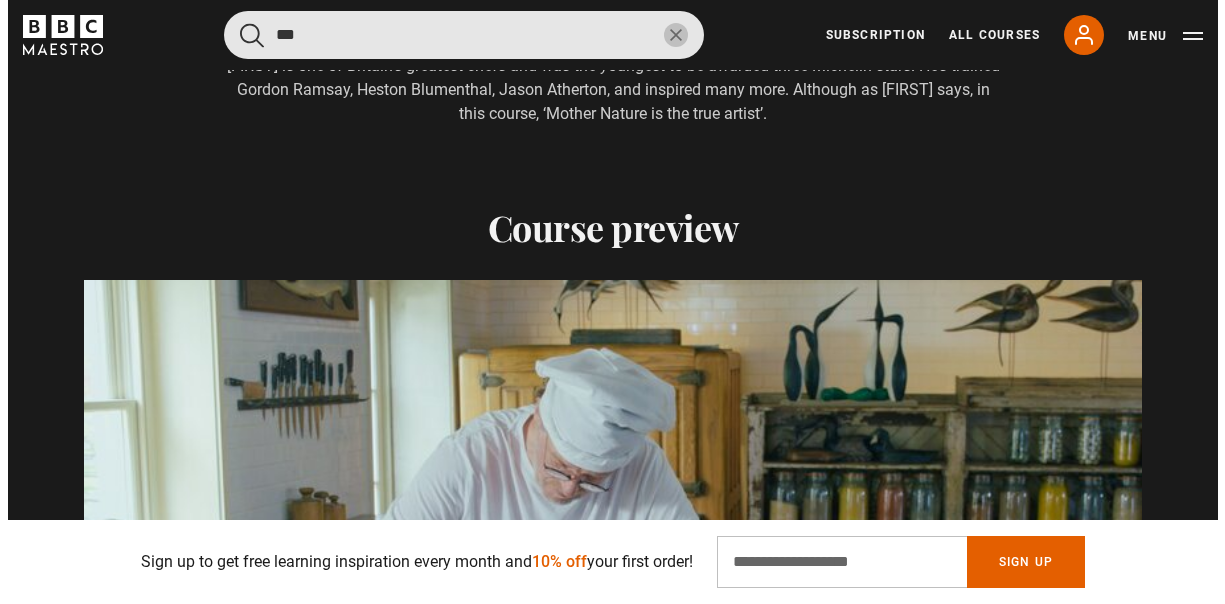 scroll, scrollTop: 1788, scrollLeft: 0, axis: vertical 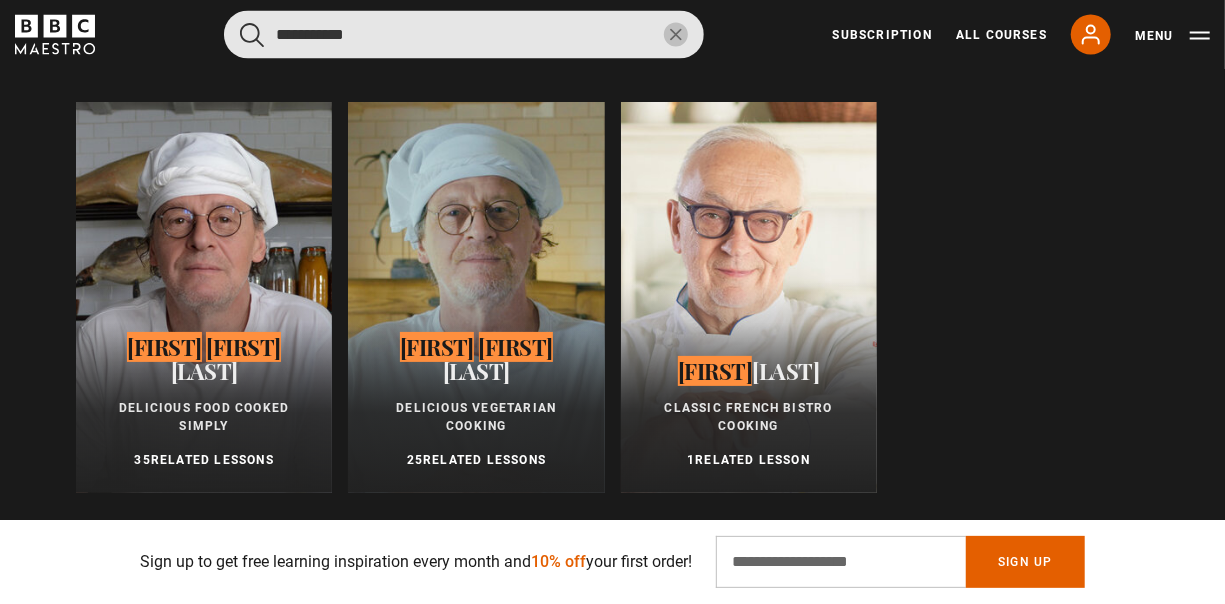 type on "**********" 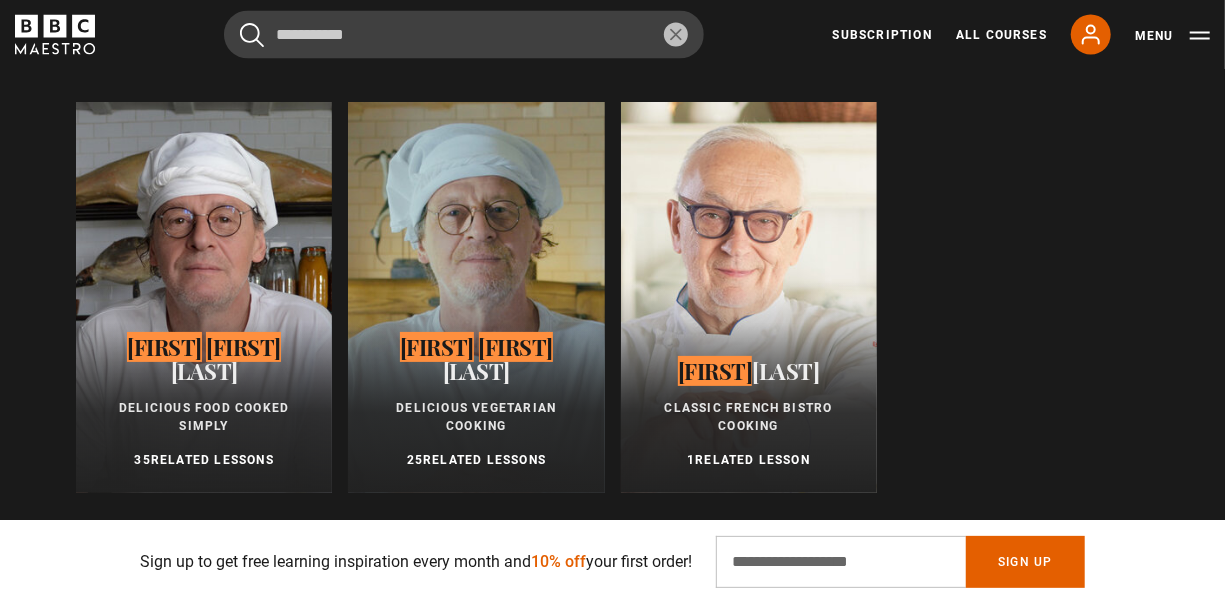 click at bounding box center [749, 297] 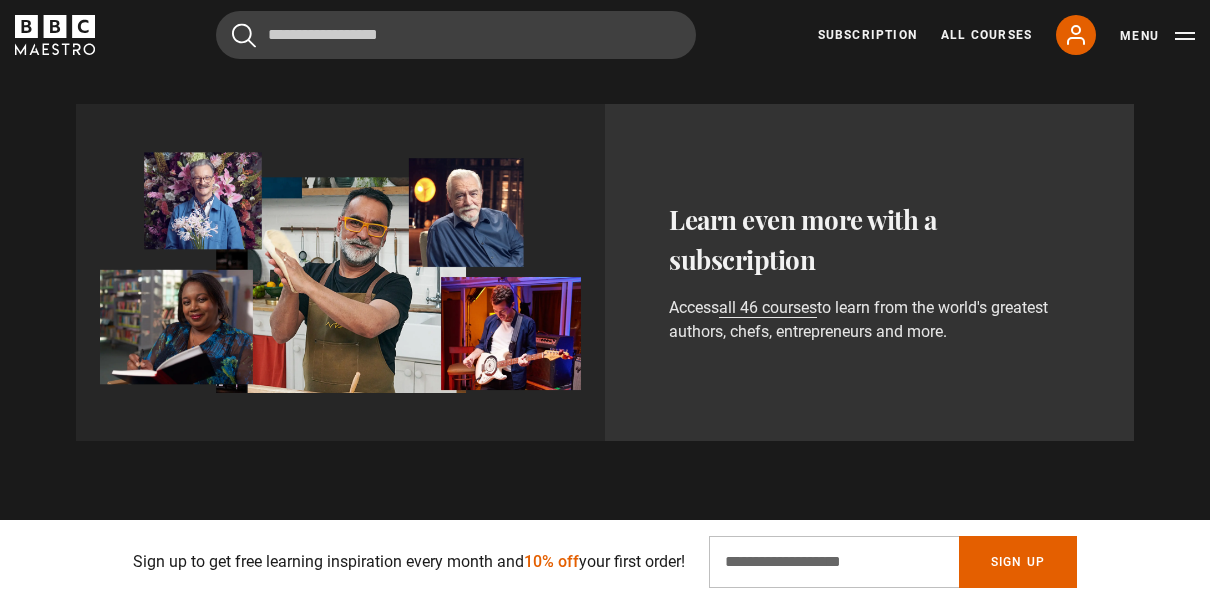scroll, scrollTop: 0, scrollLeft: 0, axis: both 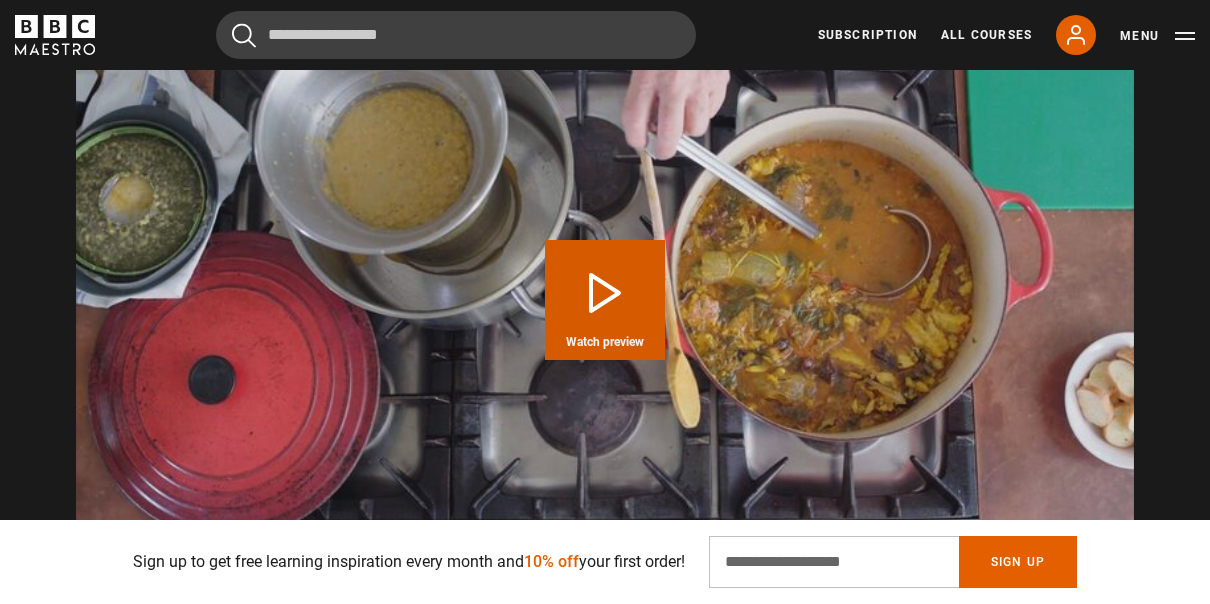click on "Play Course overview for Classic French Bistro Cooking with Pierre Koffmann Watch preview" at bounding box center (605, 300) 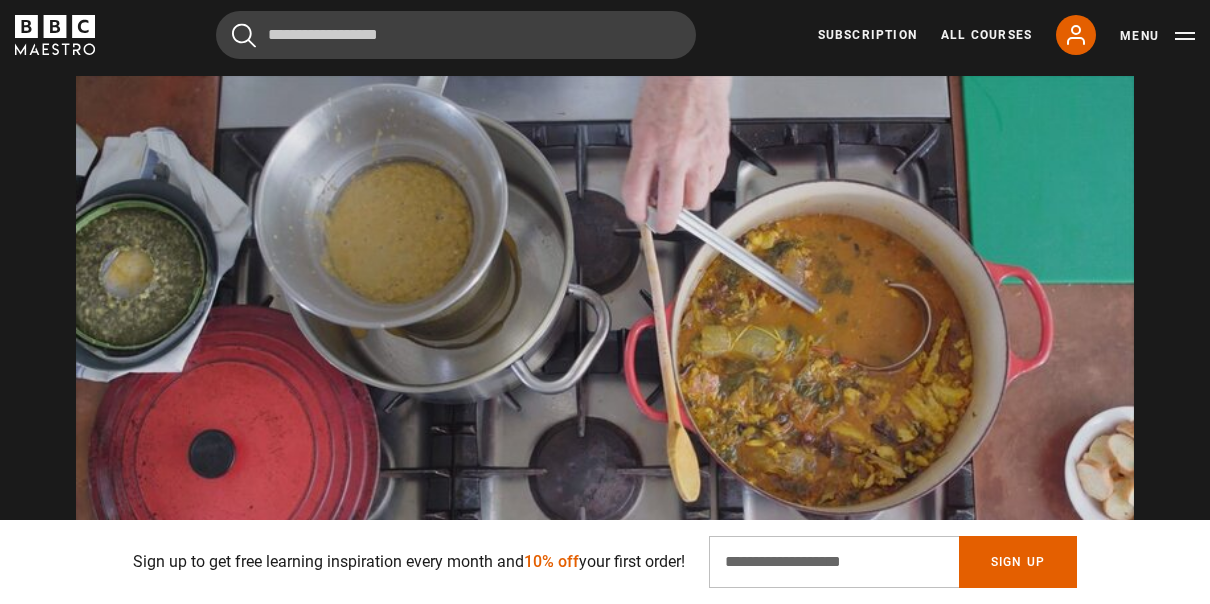 scroll, scrollTop: 2000, scrollLeft: 0, axis: vertical 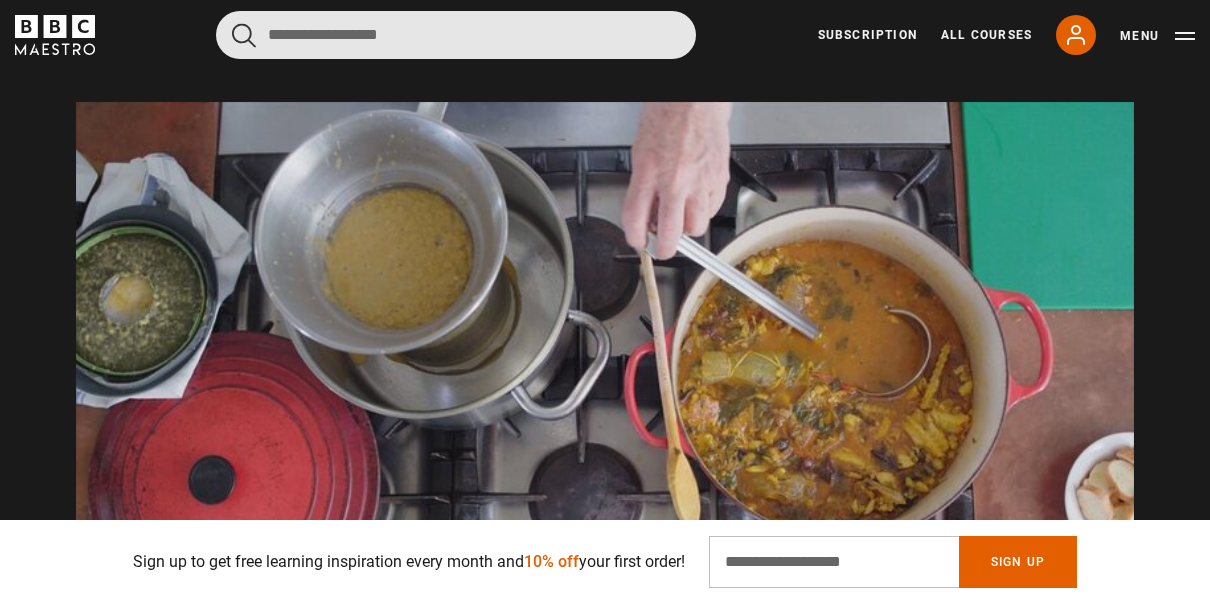 click at bounding box center [456, 35] 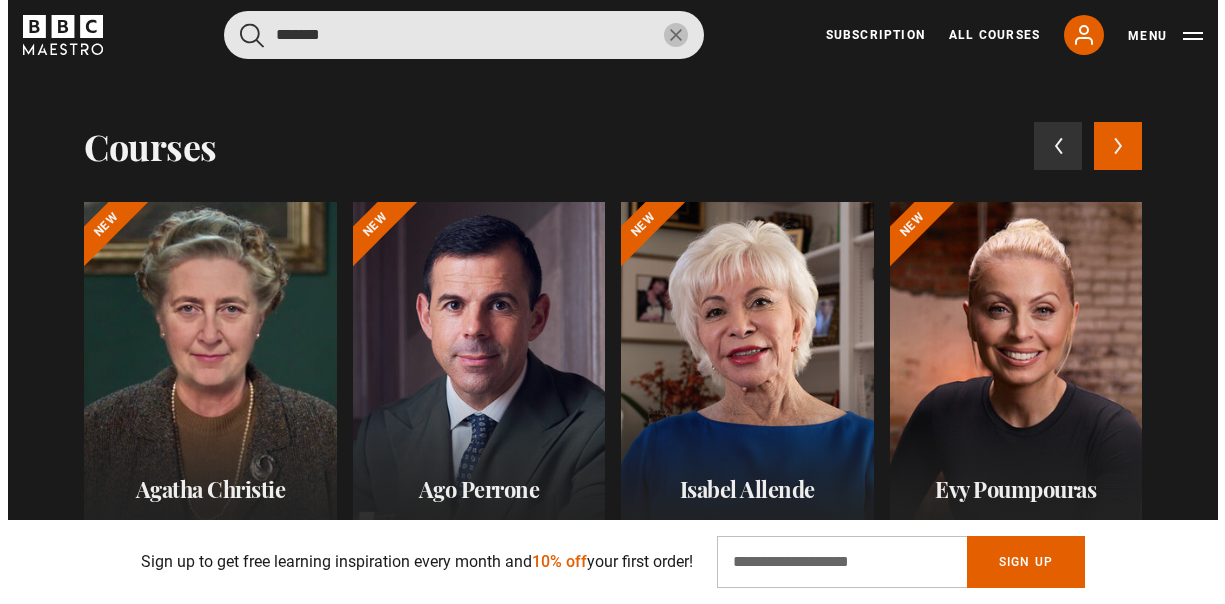 scroll, scrollTop: 2004, scrollLeft: 0, axis: vertical 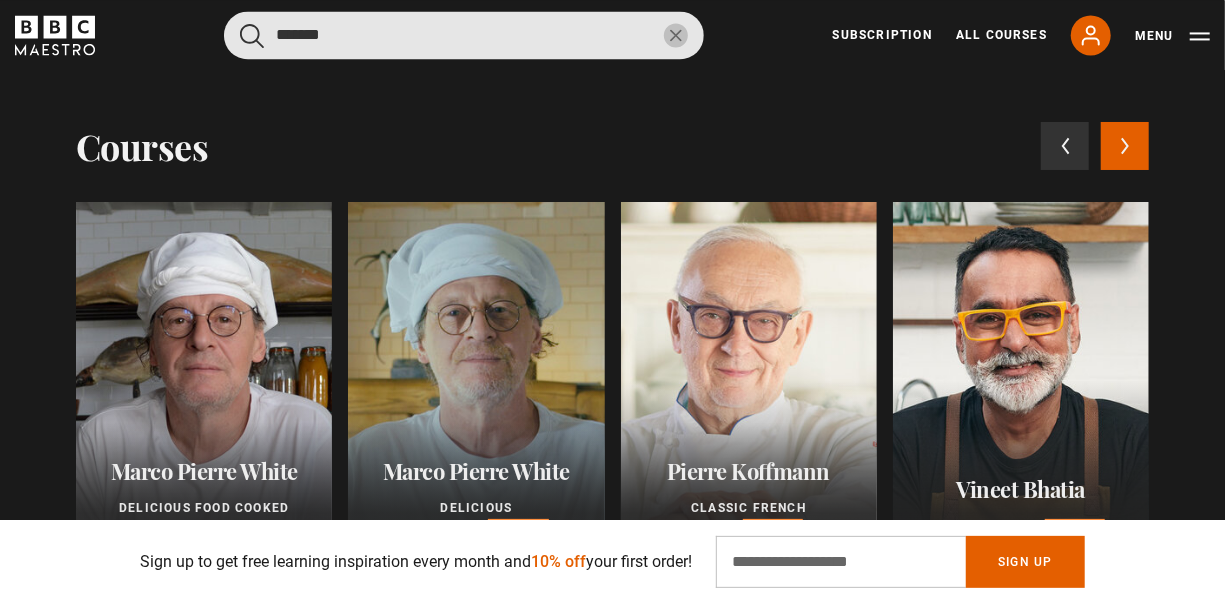 type on "*******" 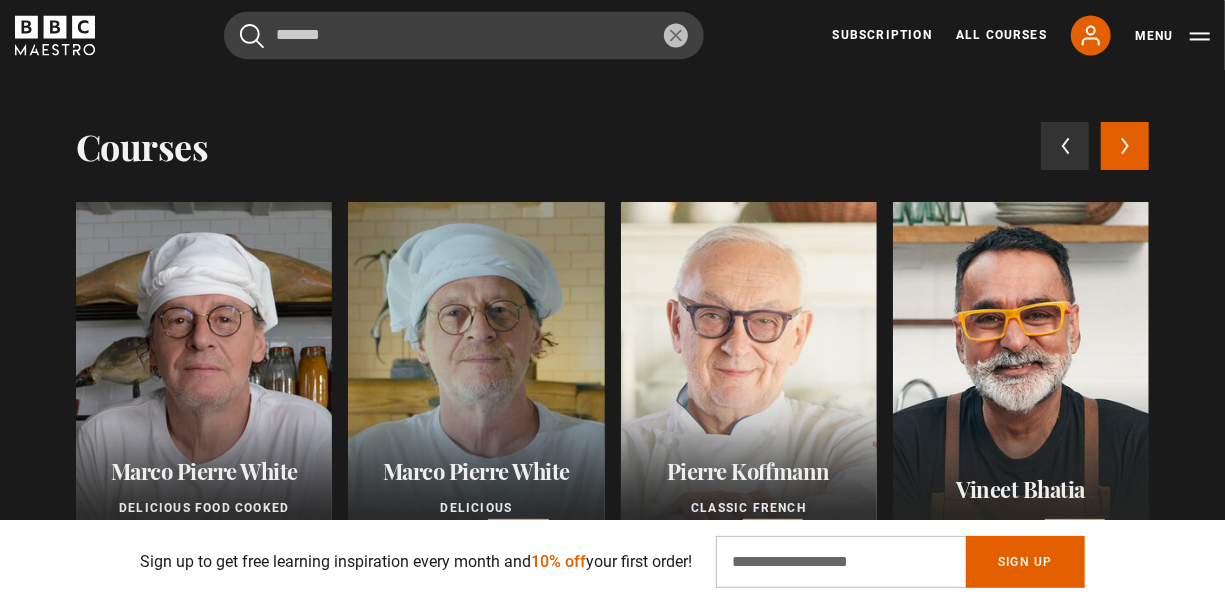 click at bounding box center [676, 35] 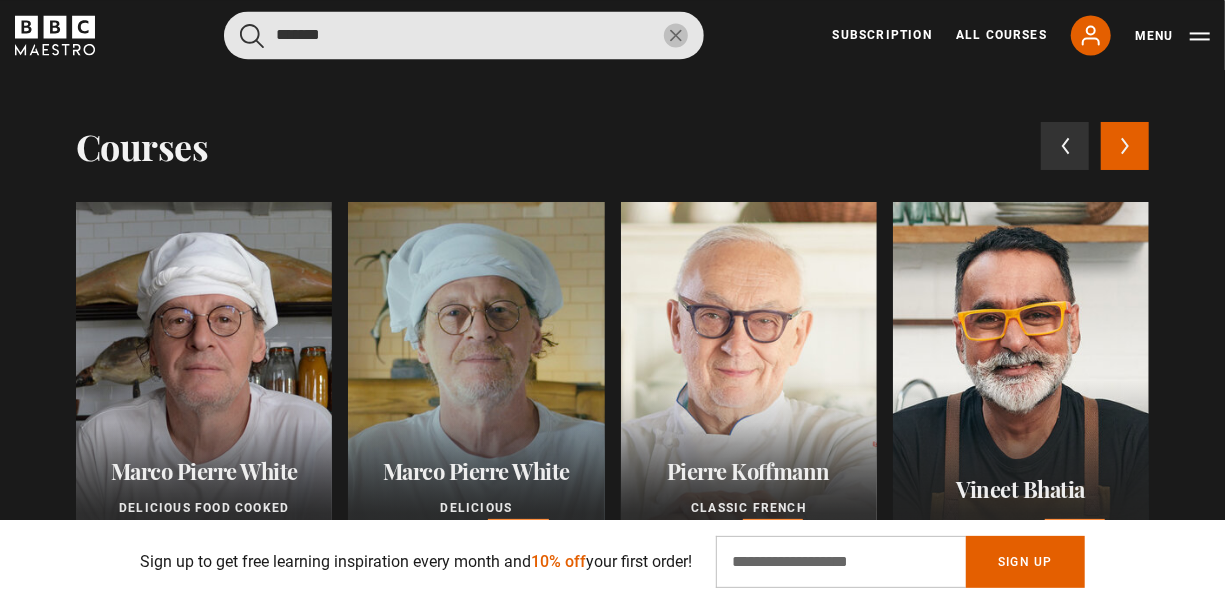type 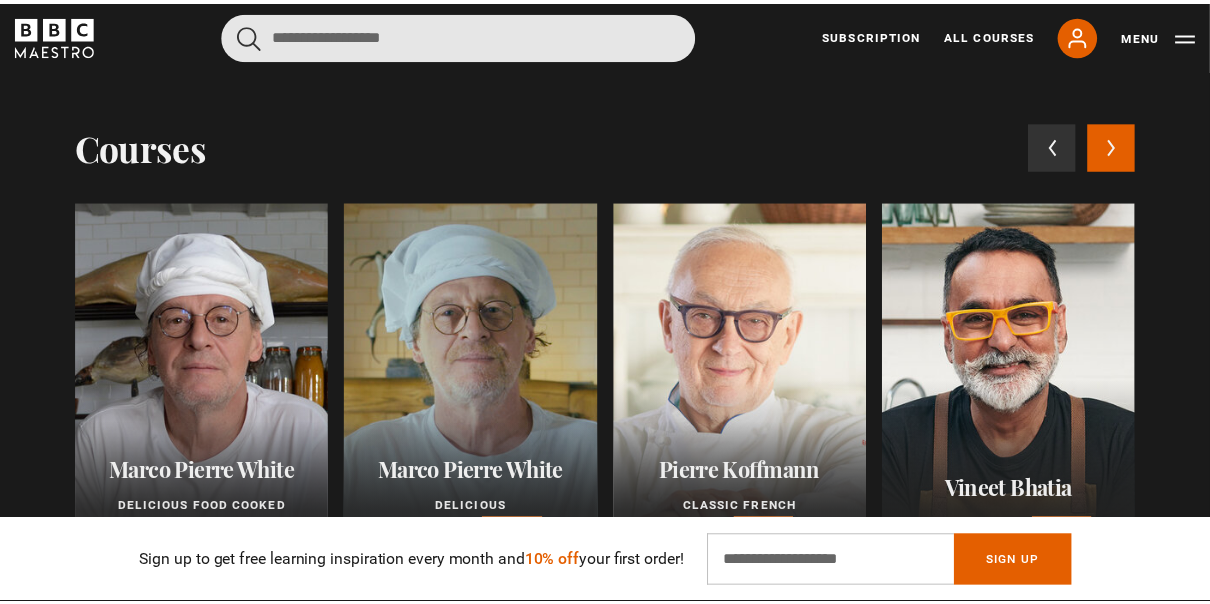 scroll, scrollTop: 2000, scrollLeft: 0, axis: vertical 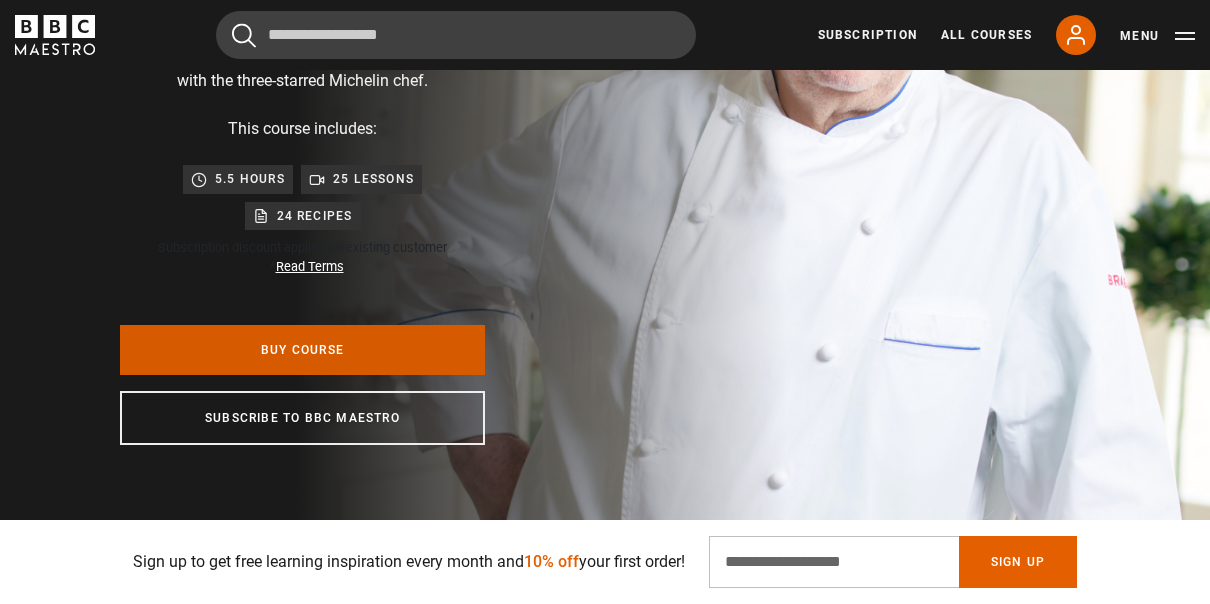 drag, startPoint x: 355, startPoint y: 356, endPoint x: 367, endPoint y: 347, distance: 15 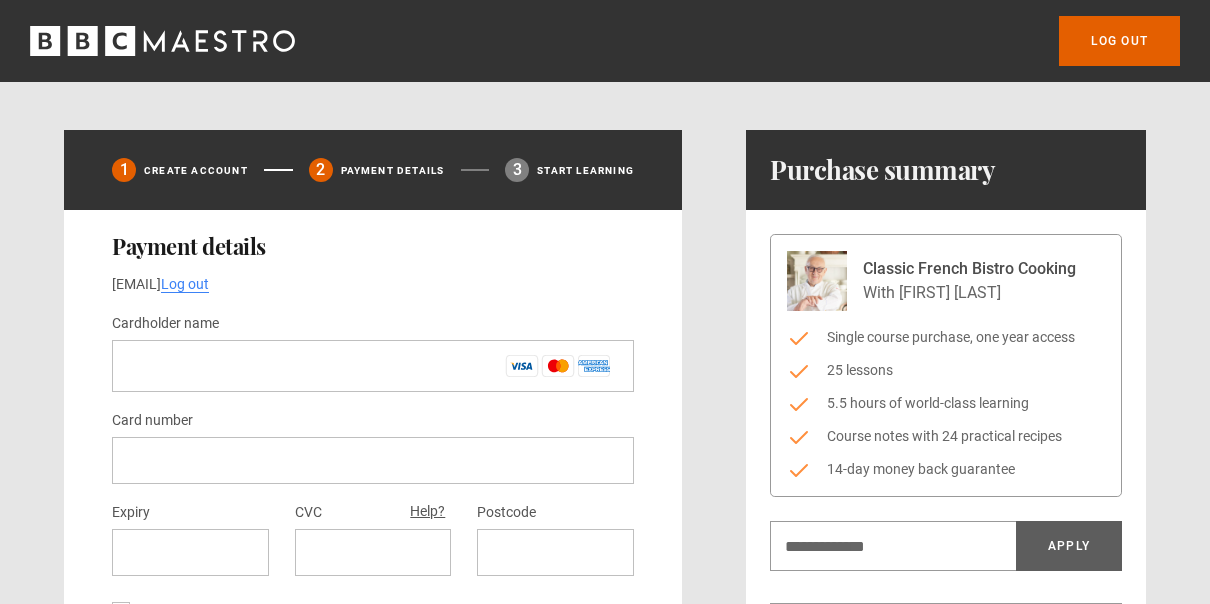 scroll, scrollTop: 100, scrollLeft: 0, axis: vertical 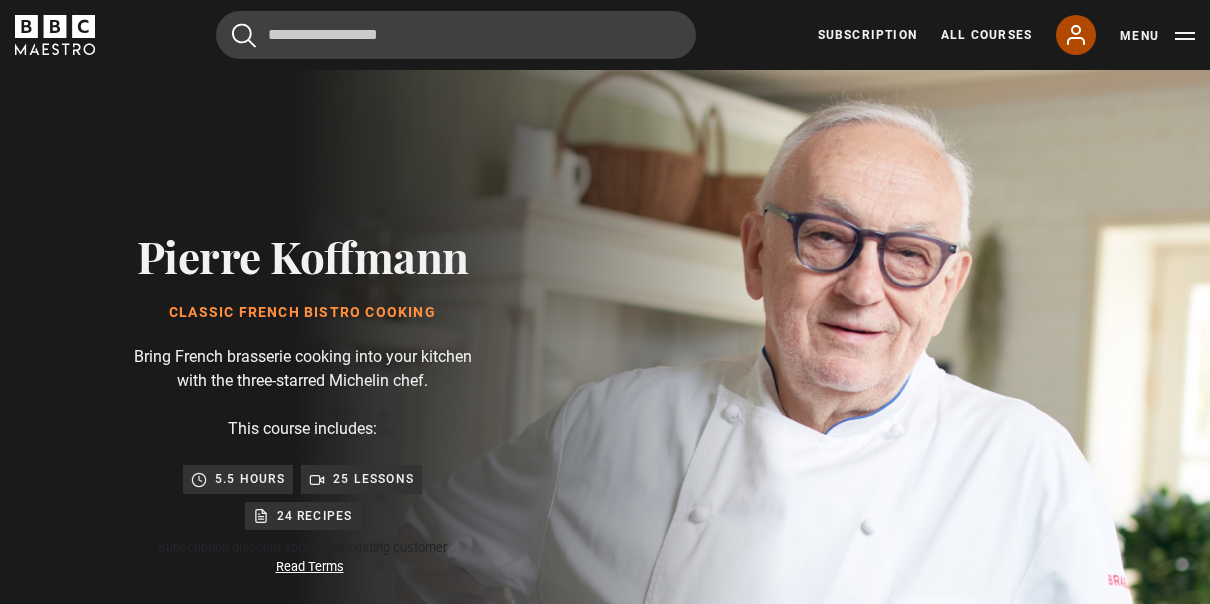 click 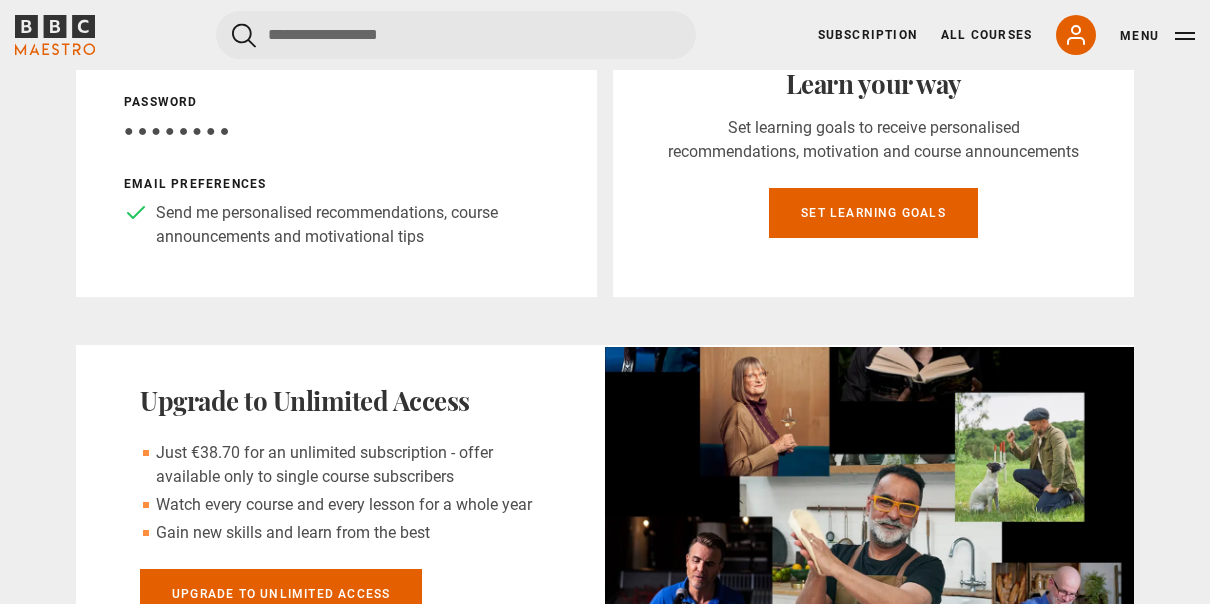 scroll, scrollTop: 500, scrollLeft: 0, axis: vertical 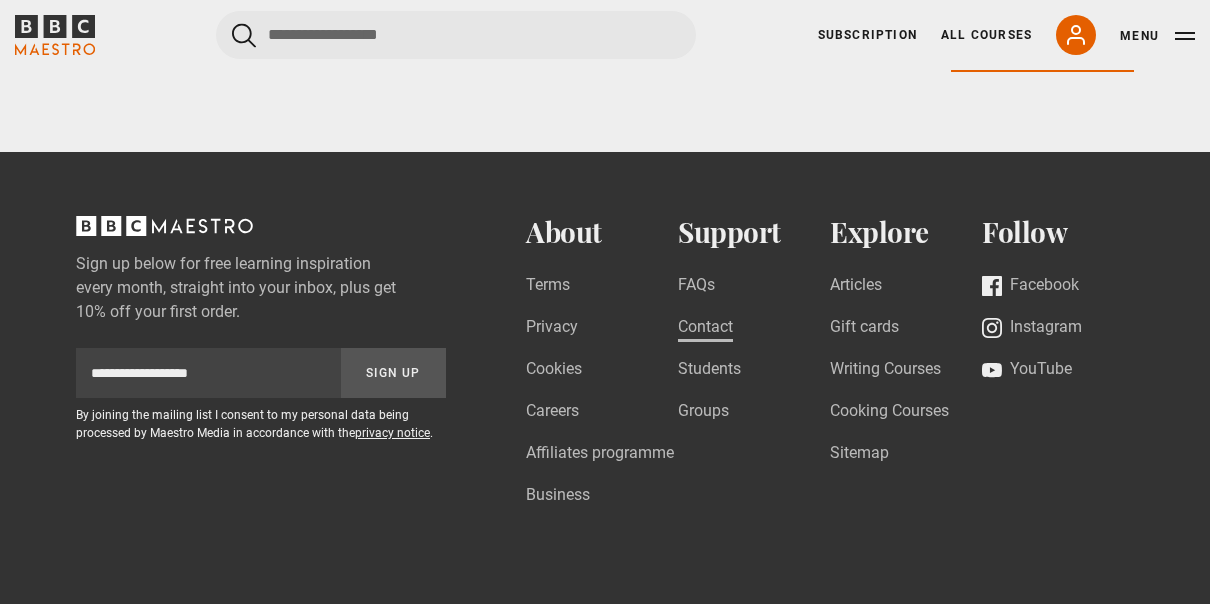 click on "Contact" at bounding box center (705, 328) 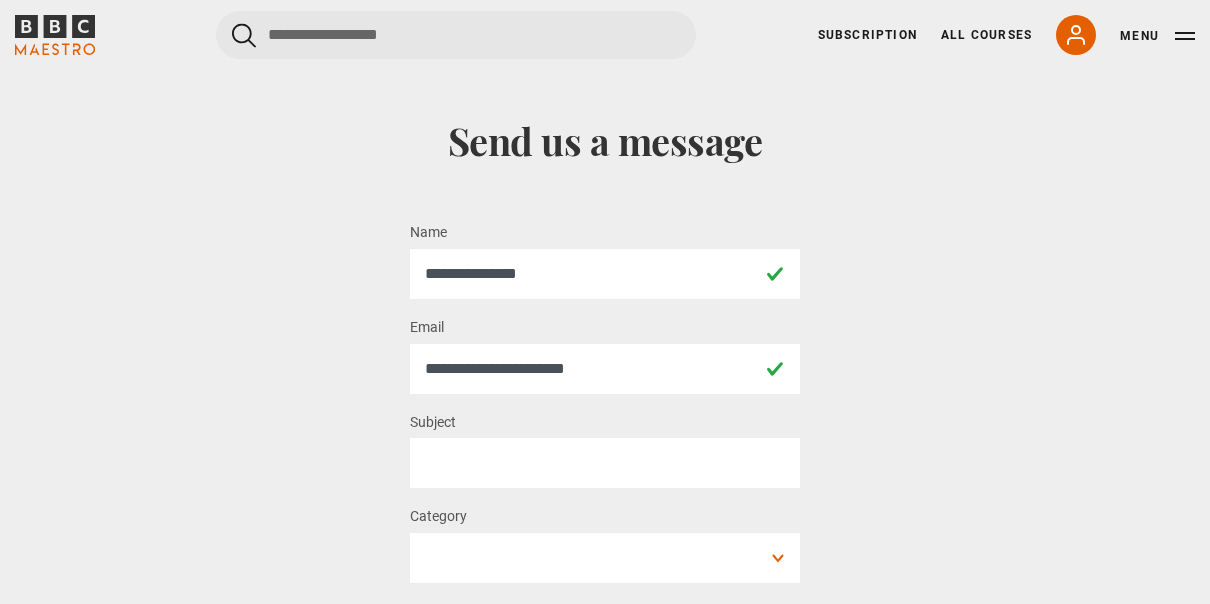 scroll, scrollTop: 200, scrollLeft: 0, axis: vertical 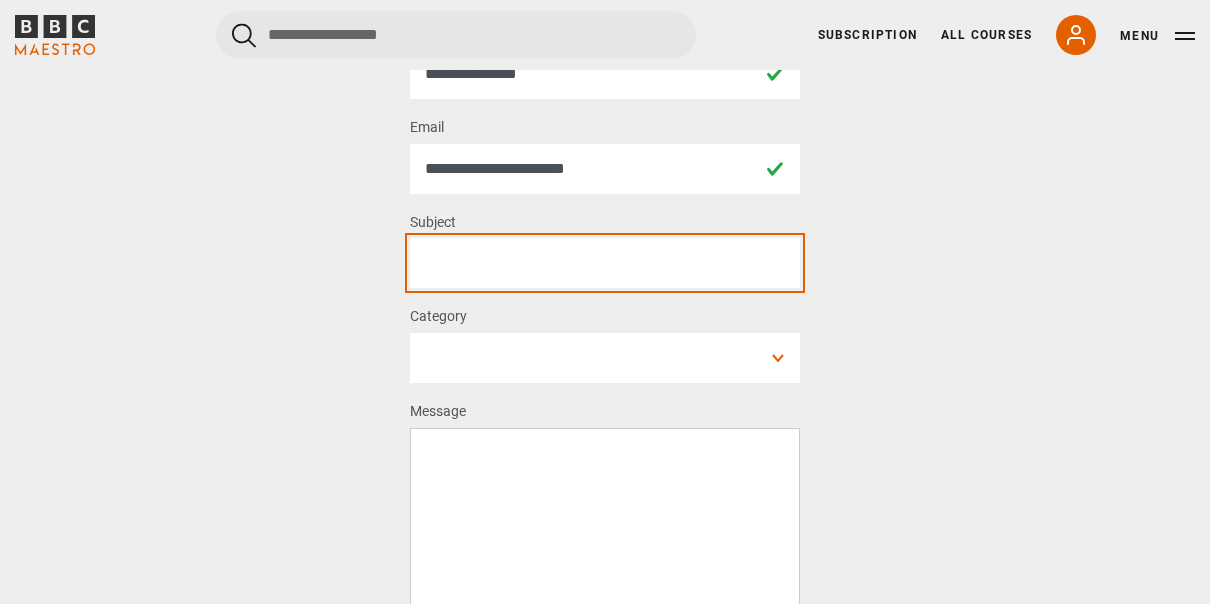 click on "Subject  *" at bounding box center (605, 263) 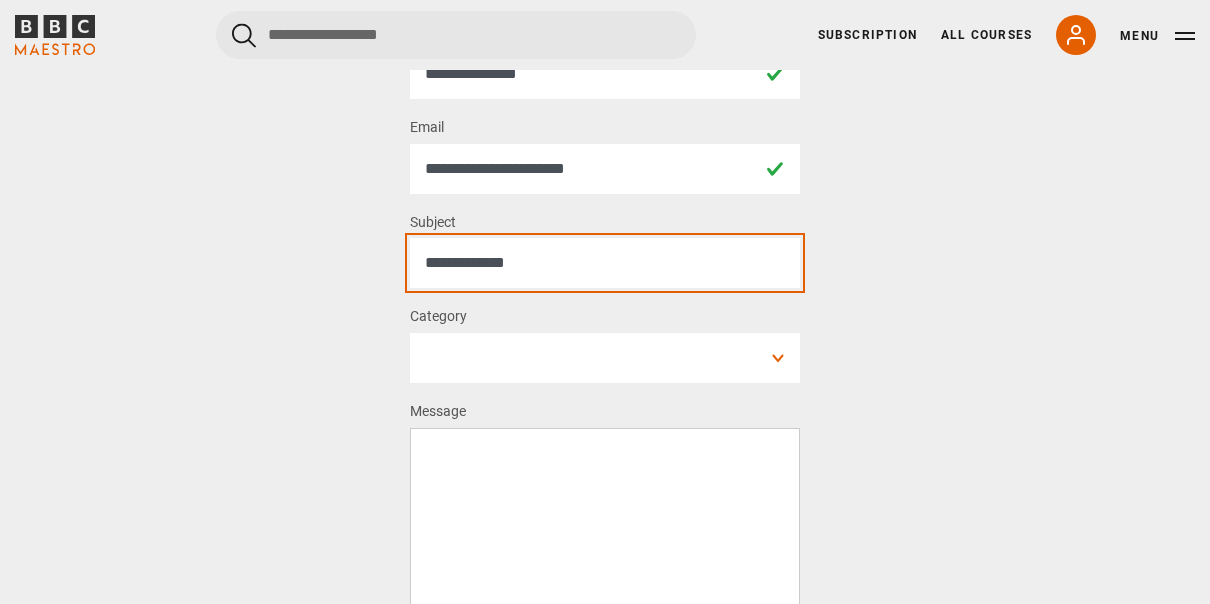 type on "**********" 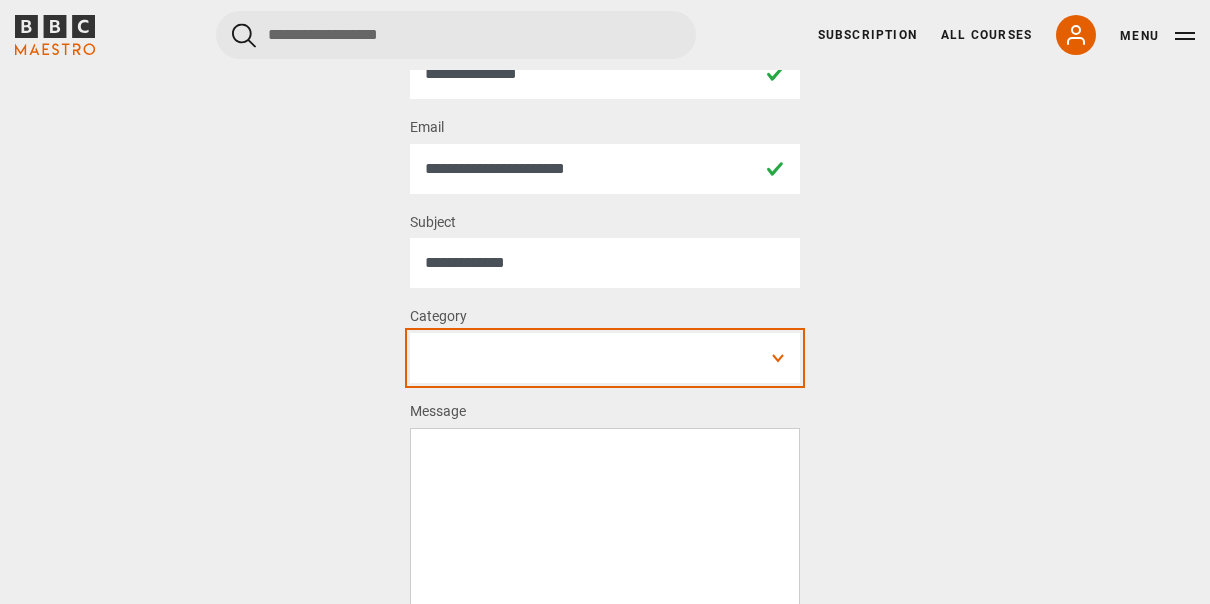 click on "**********" at bounding box center (605, 358) 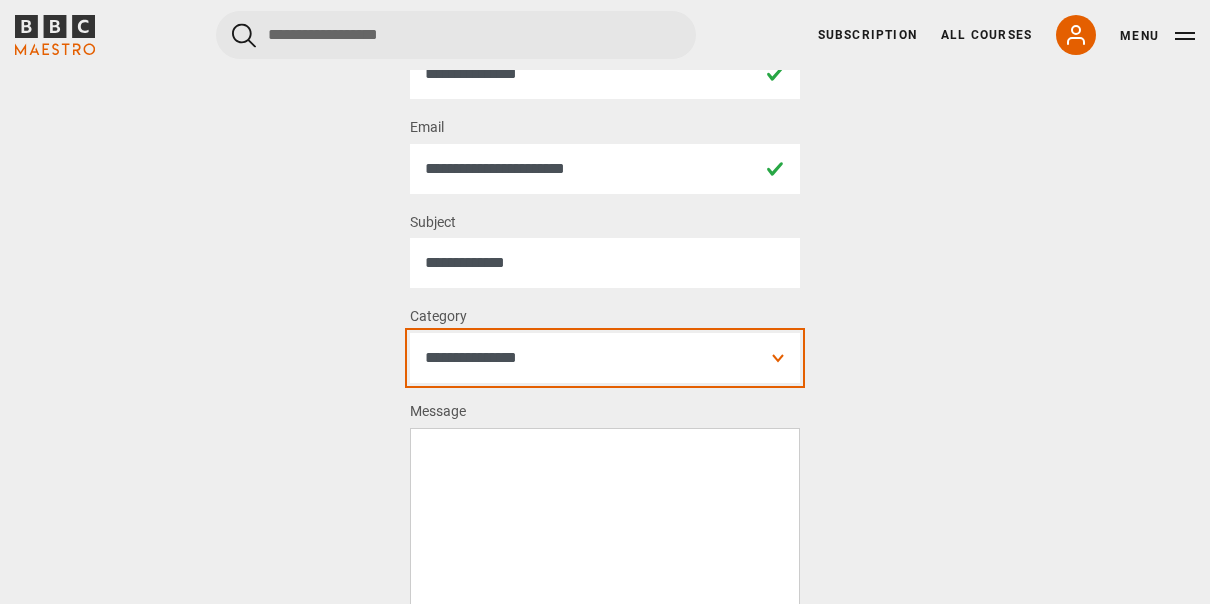 click on "**********" at bounding box center (605, 358) 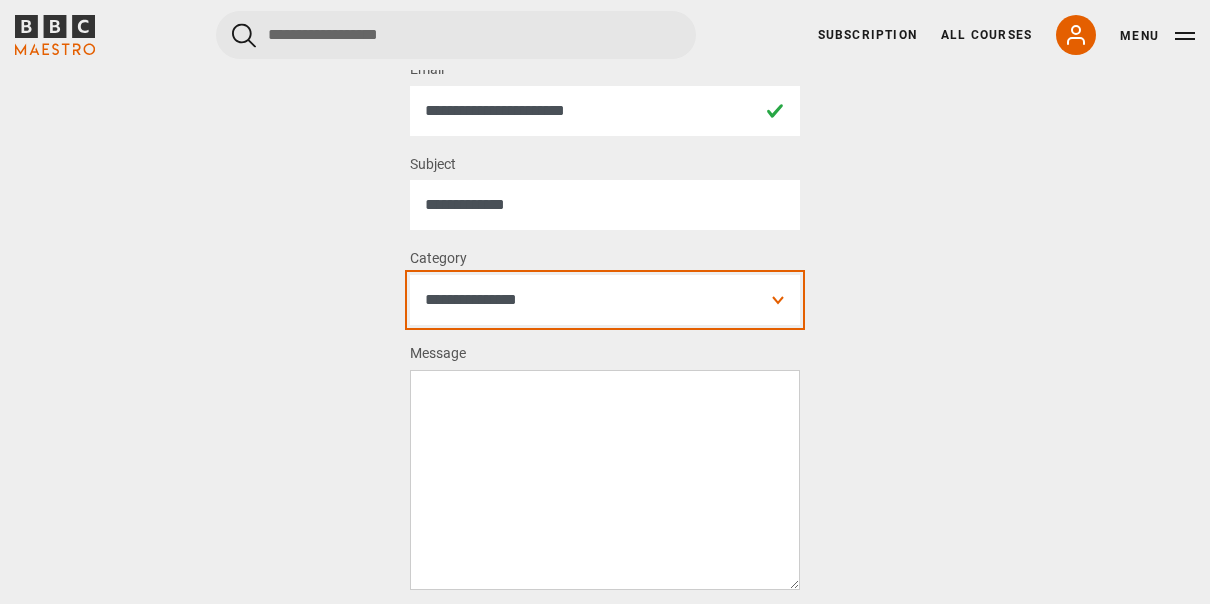 scroll, scrollTop: 300, scrollLeft: 0, axis: vertical 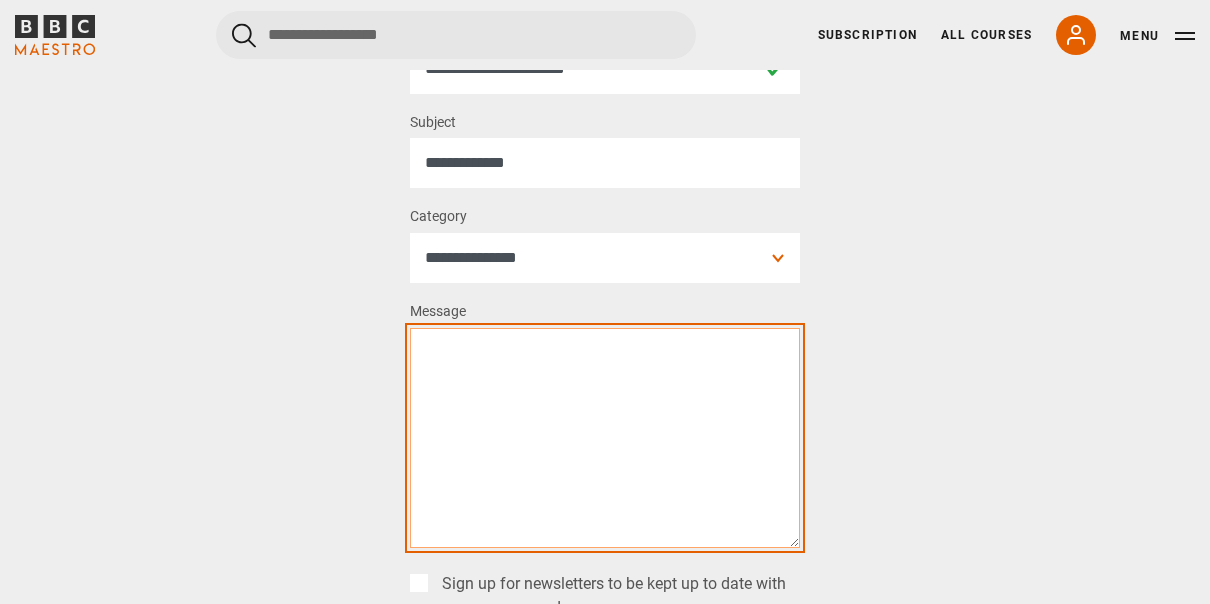 click on "Message  *" at bounding box center (605, 438) 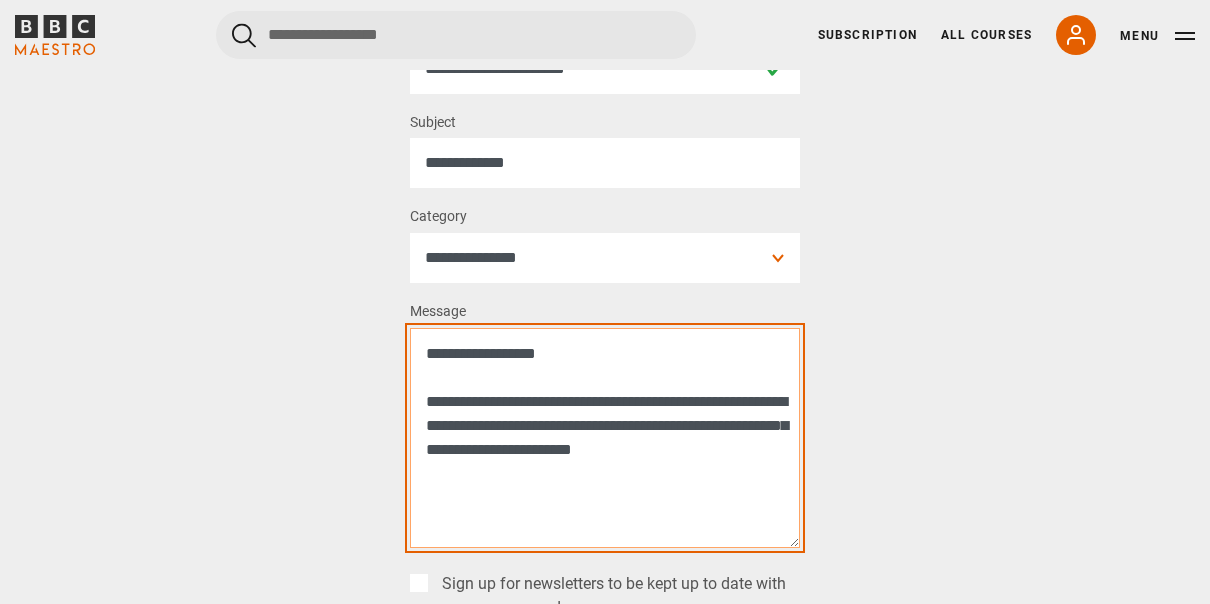 click on "**********" at bounding box center (605, 438) 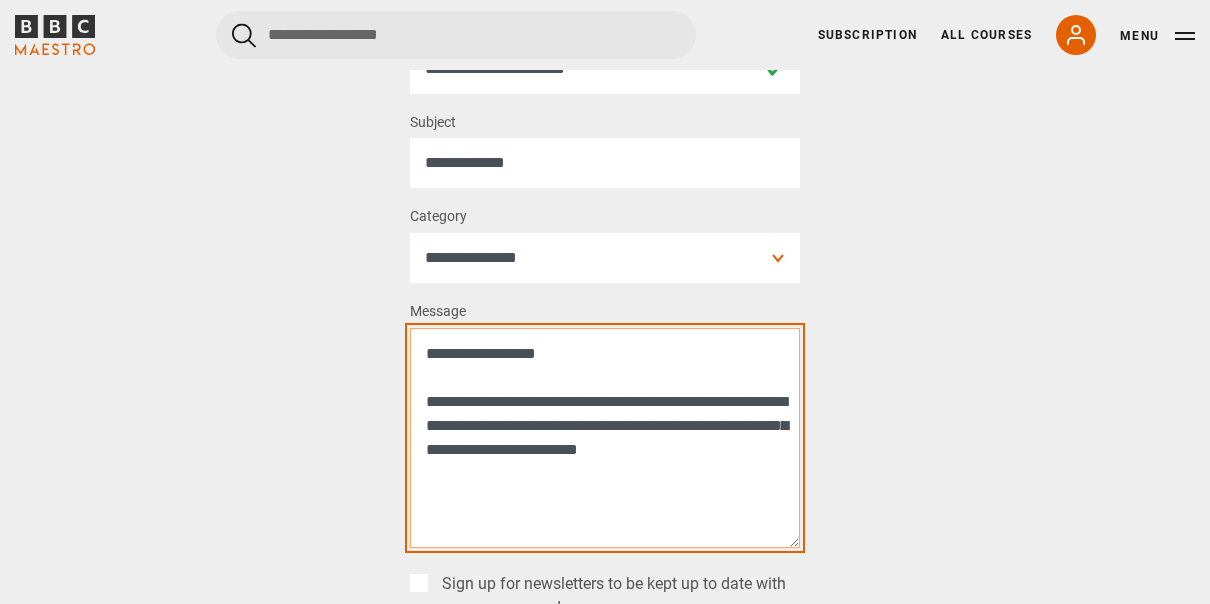 click on "**********" at bounding box center [605, 438] 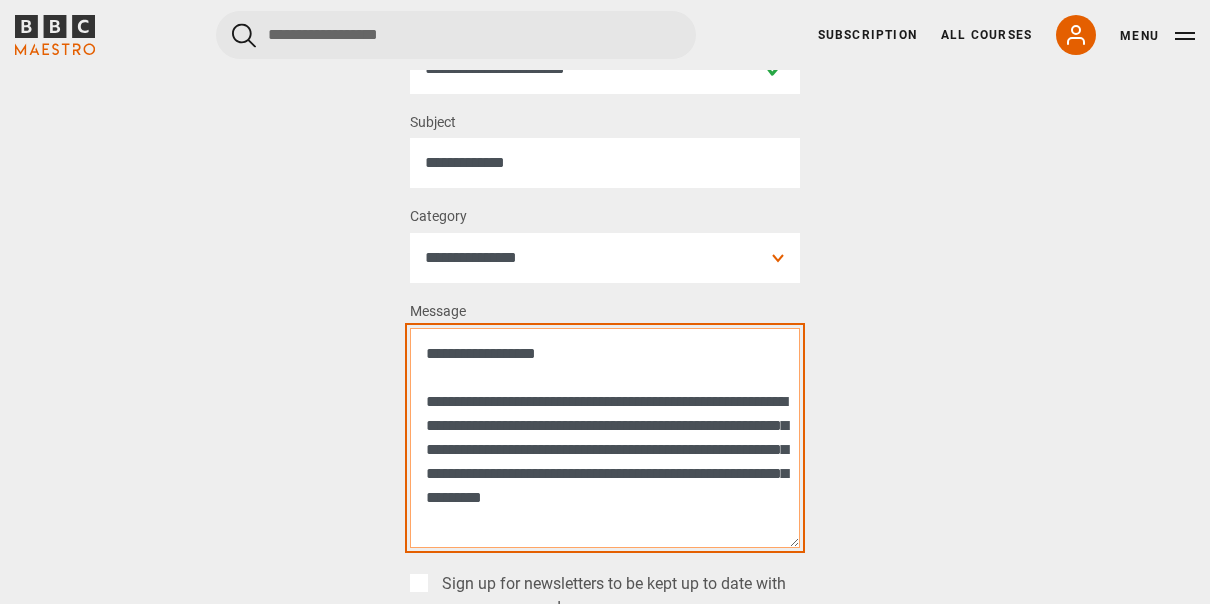 click on "**********" at bounding box center (605, 438) 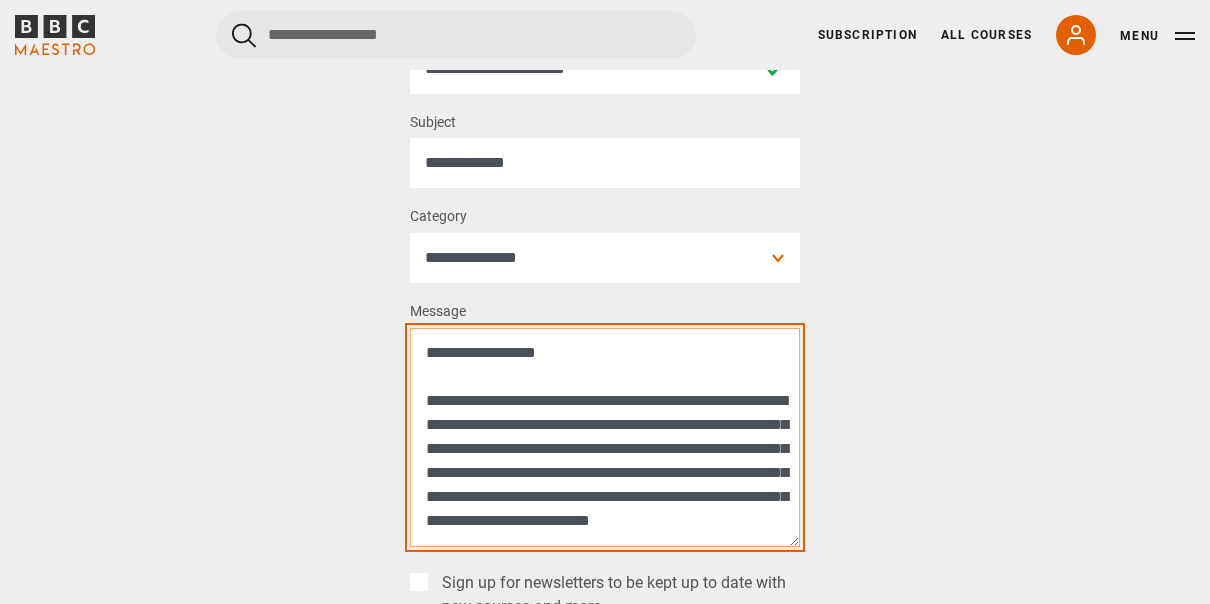 scroll, scrollTop: 32, scrollLeft: 0, axis: vertical 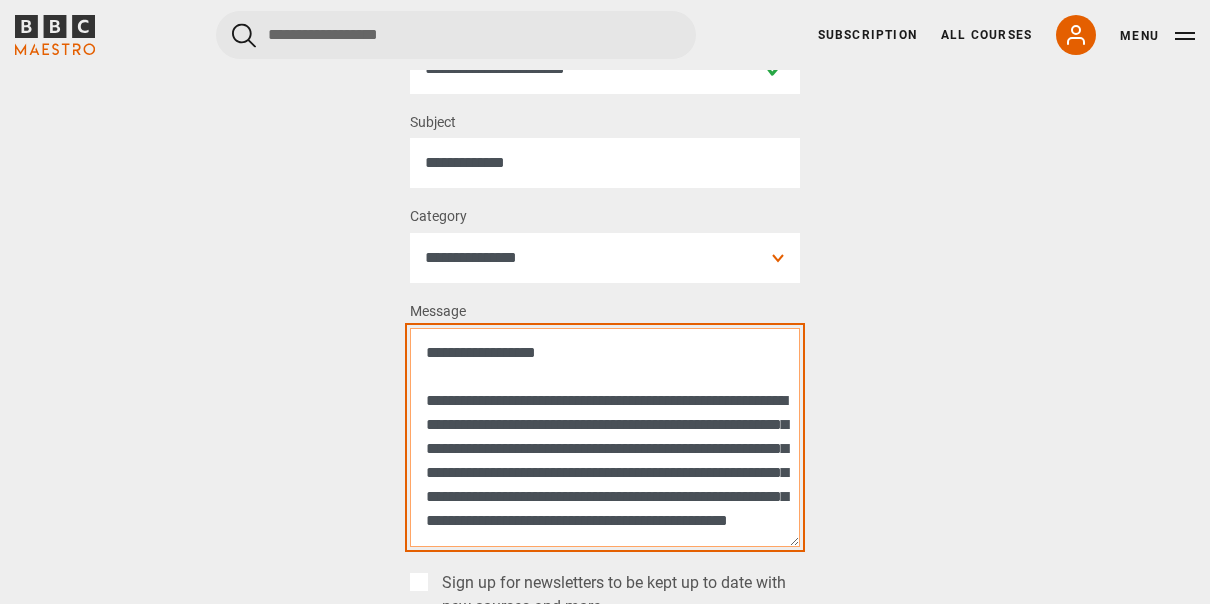 click on "**********" at bounding box center (605, 437) 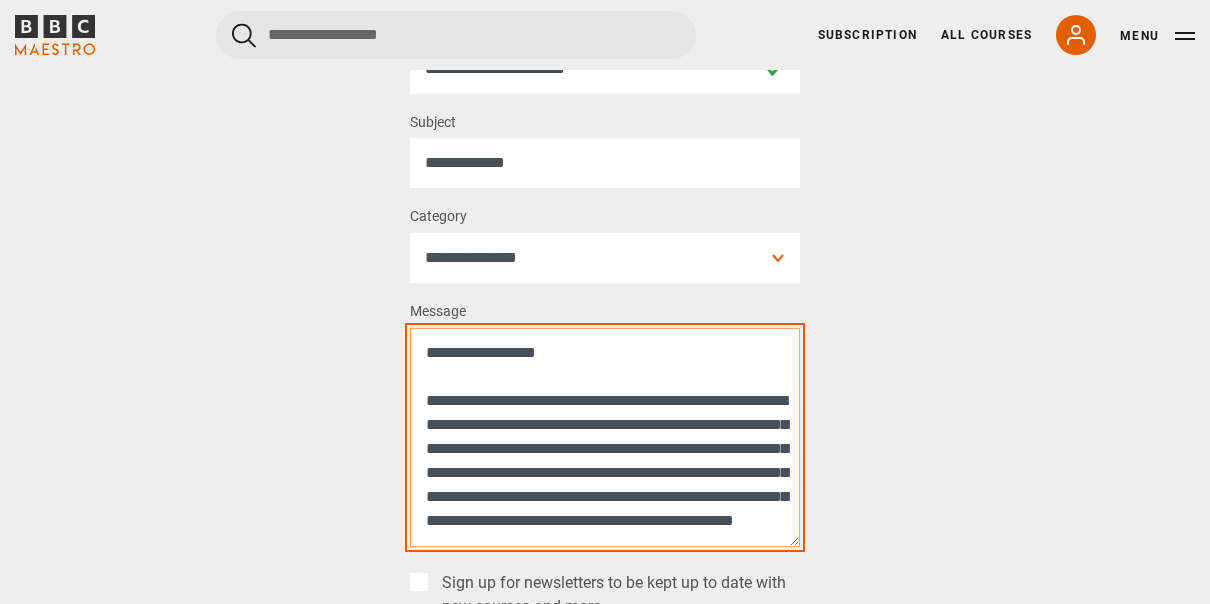 click on "**********" at bounding box center (605, 437) 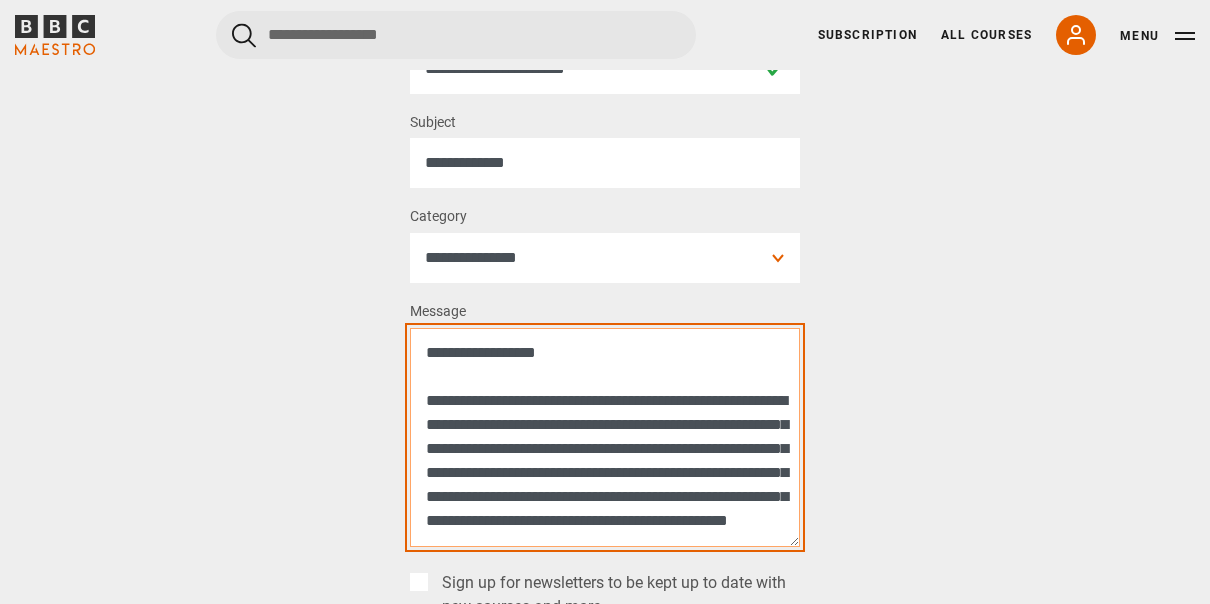 scroll, scrollTop: 48, scrollLeft: 0, axis: vertical 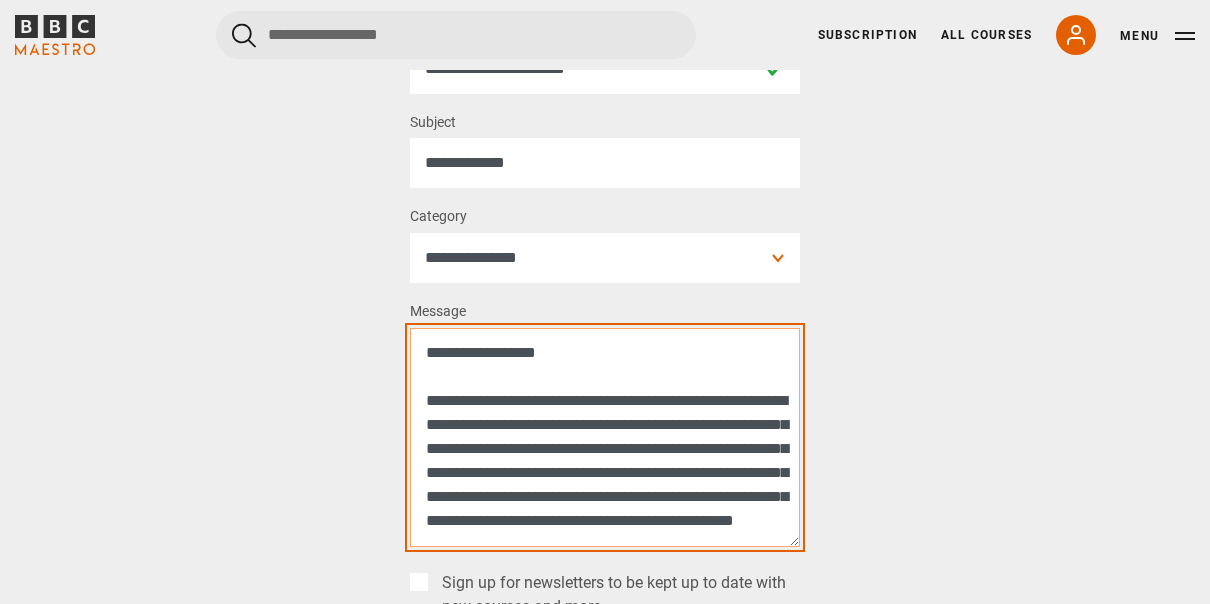 click on "**********" at bounding box center (605, 437) 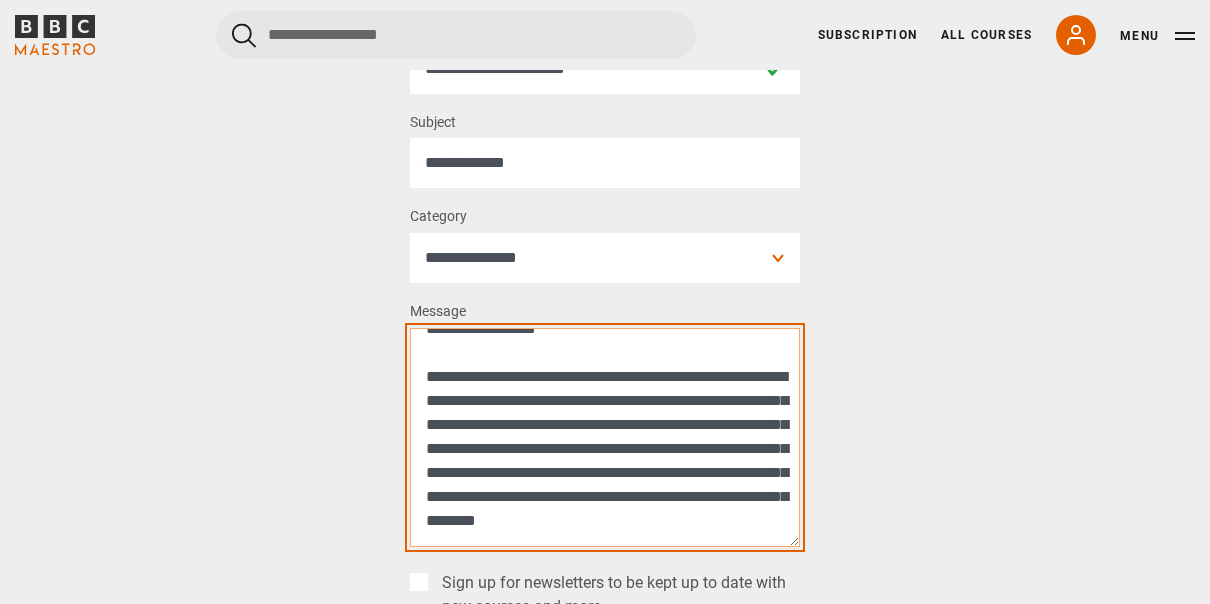 scroll, scrollTop: 56, scrollLeft: 0, axis: vertical 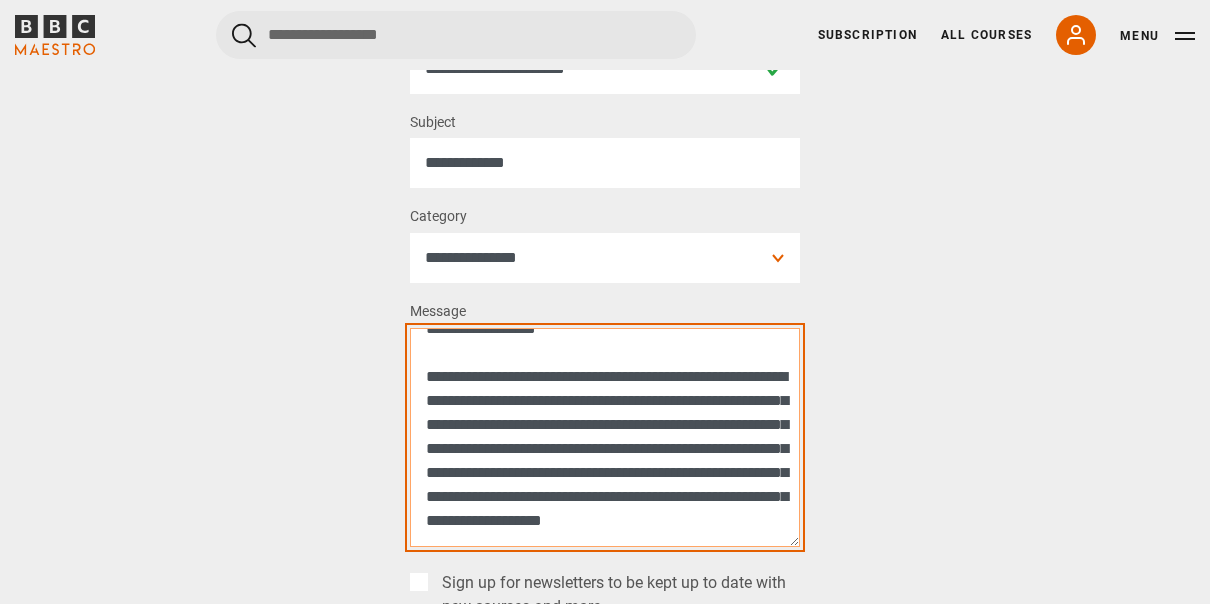 click on "**********" at bounding box center [605, 437] 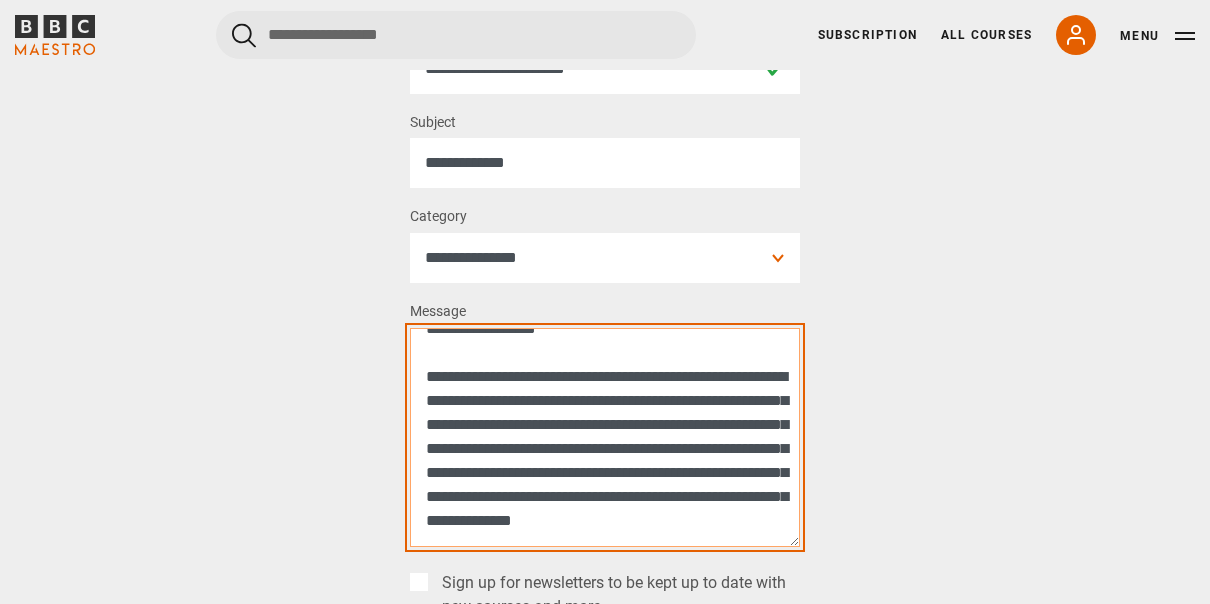 click on "**********" at bounding box center [605, 437] 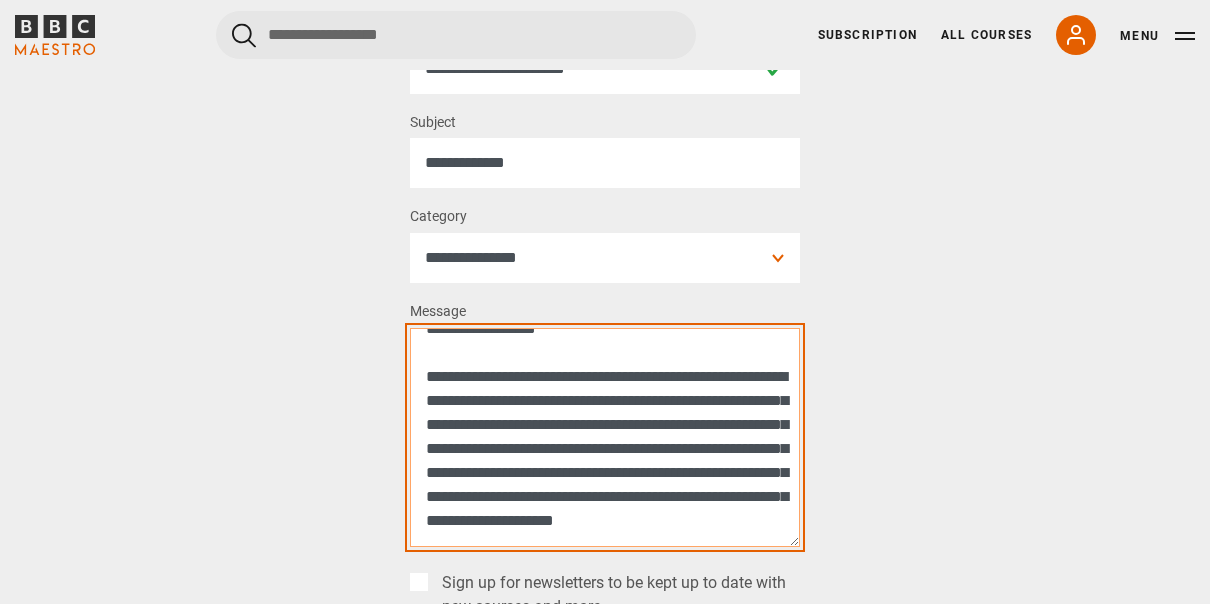 click on "**********" at bounding box center [605, 437] 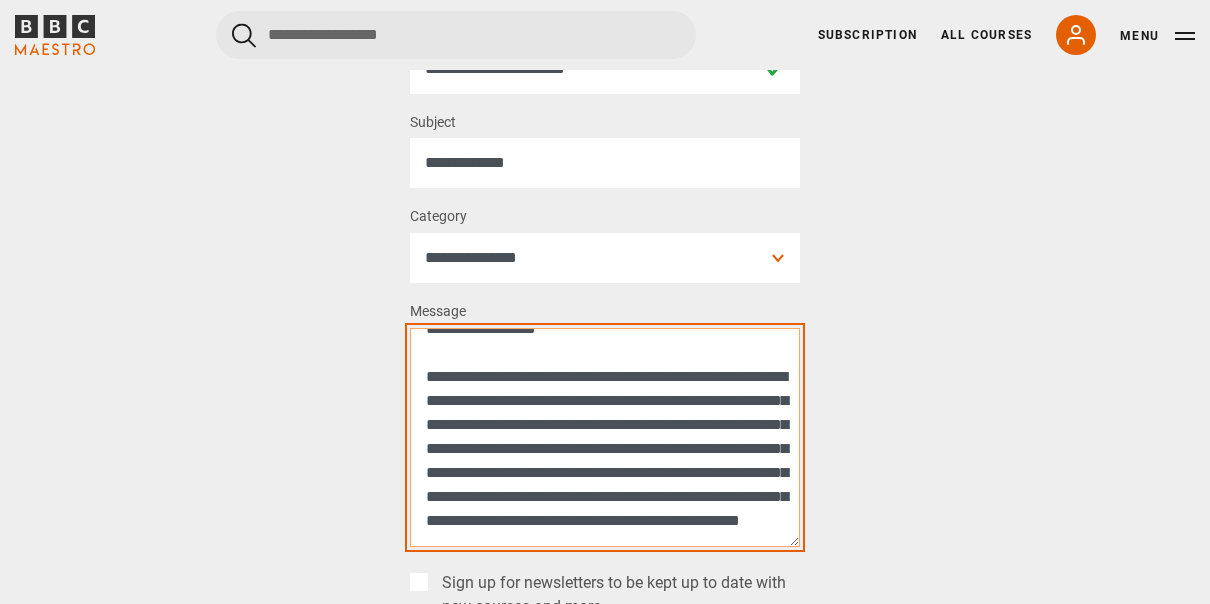 scroll, scrollTop: 80, scrollLeft: 0, axis: vertical 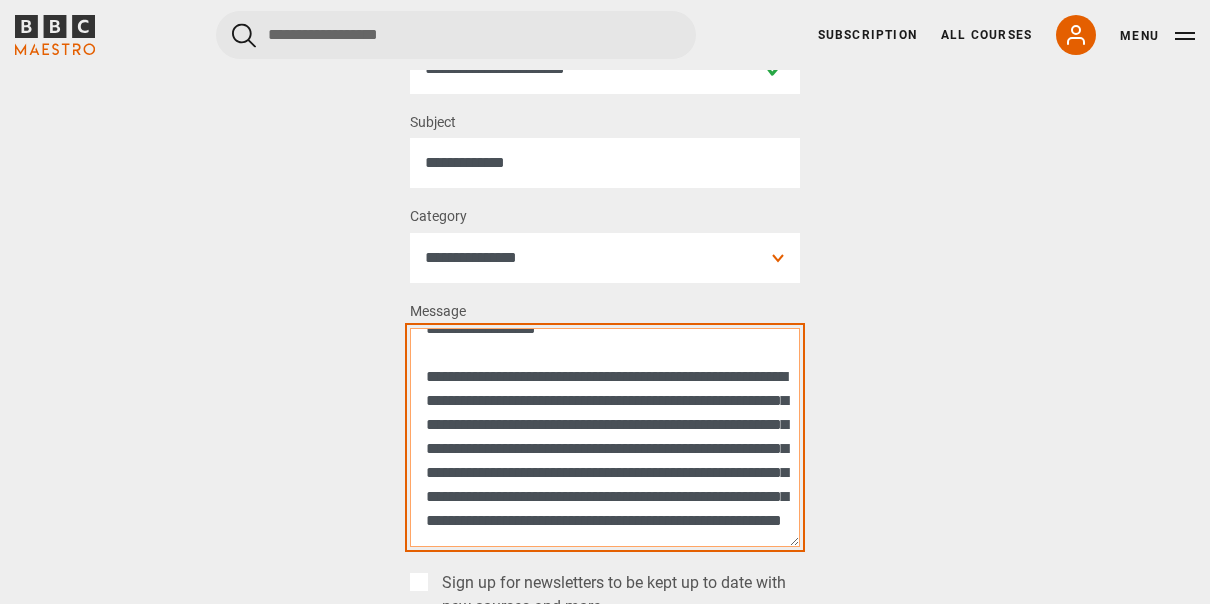 click on "**********" at bounding box center (605, 437) 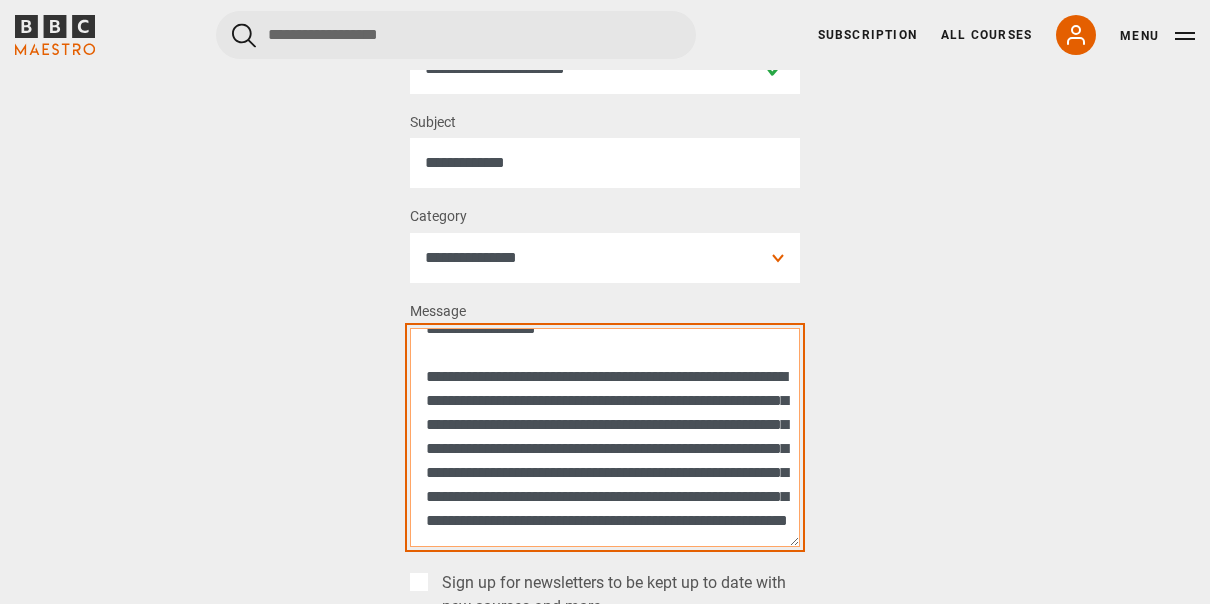 click on "**********" at bounding box center (605, 437) 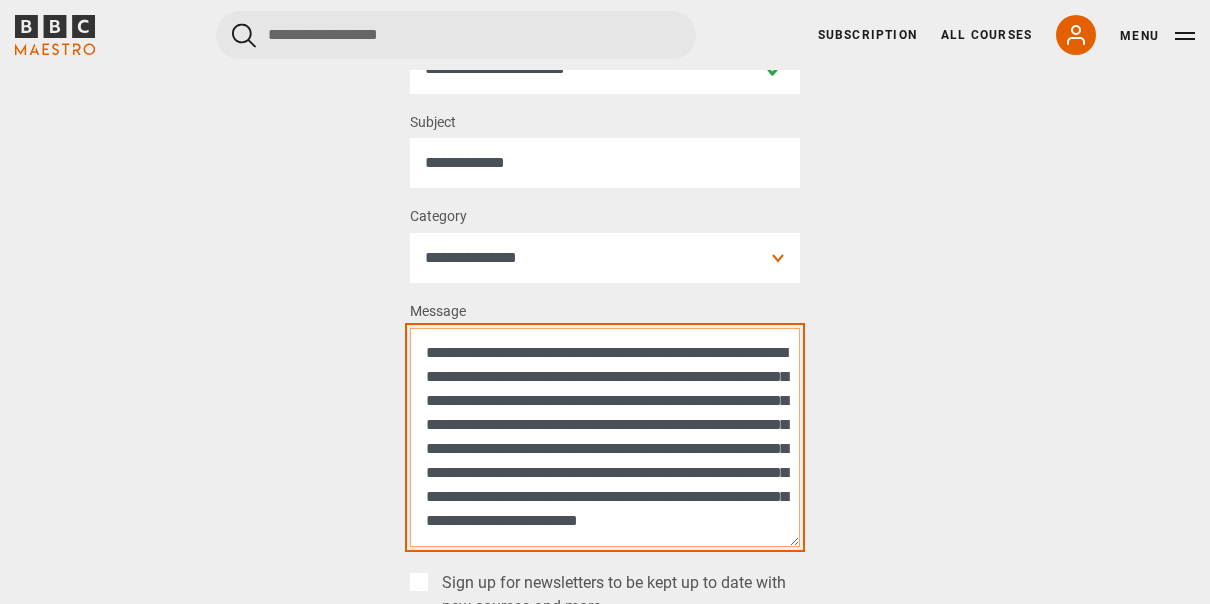 click on "**********" at bounding box center (605, 437) 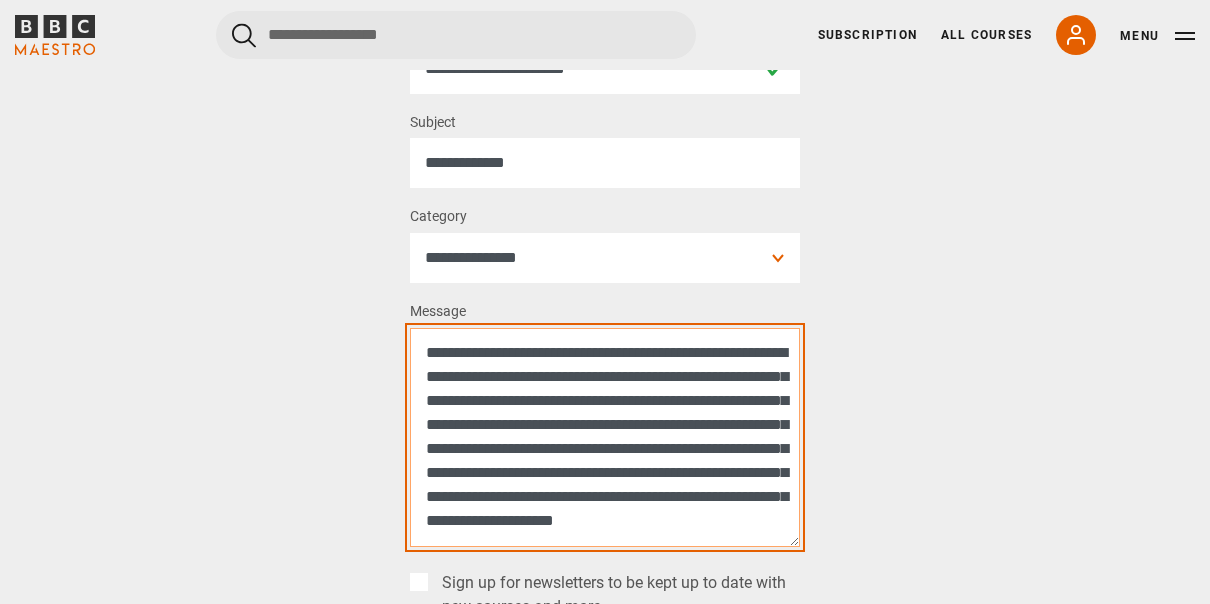 click on "**********" at bounding box center [605, 437] 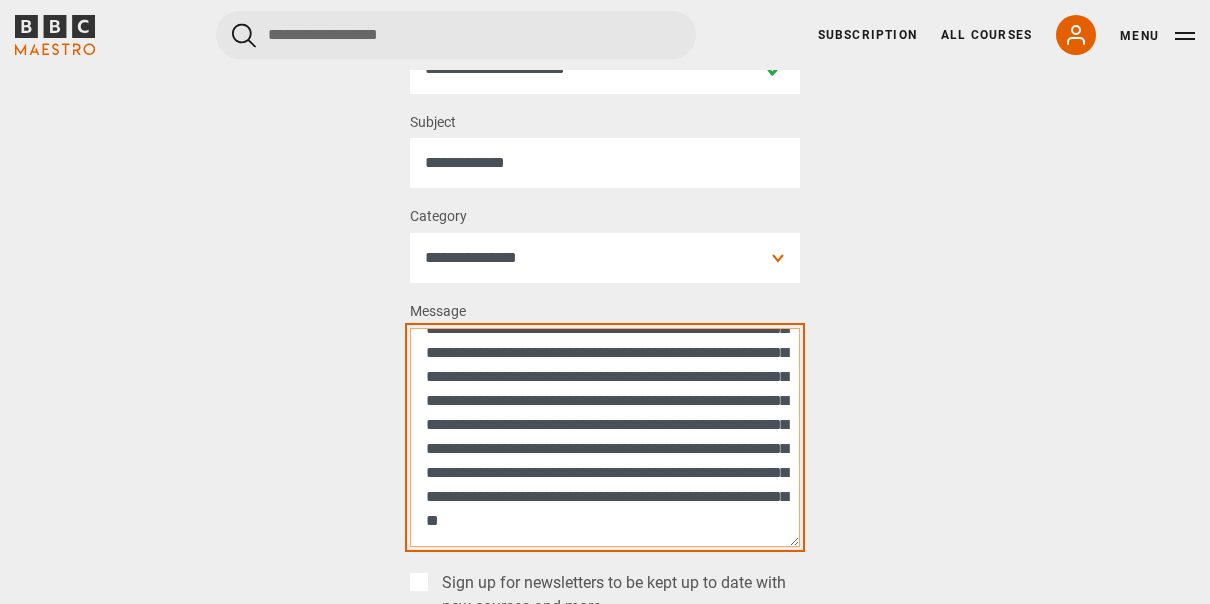 scroll, scrollTop: 192, scrollLeft: 0, axis: vertical 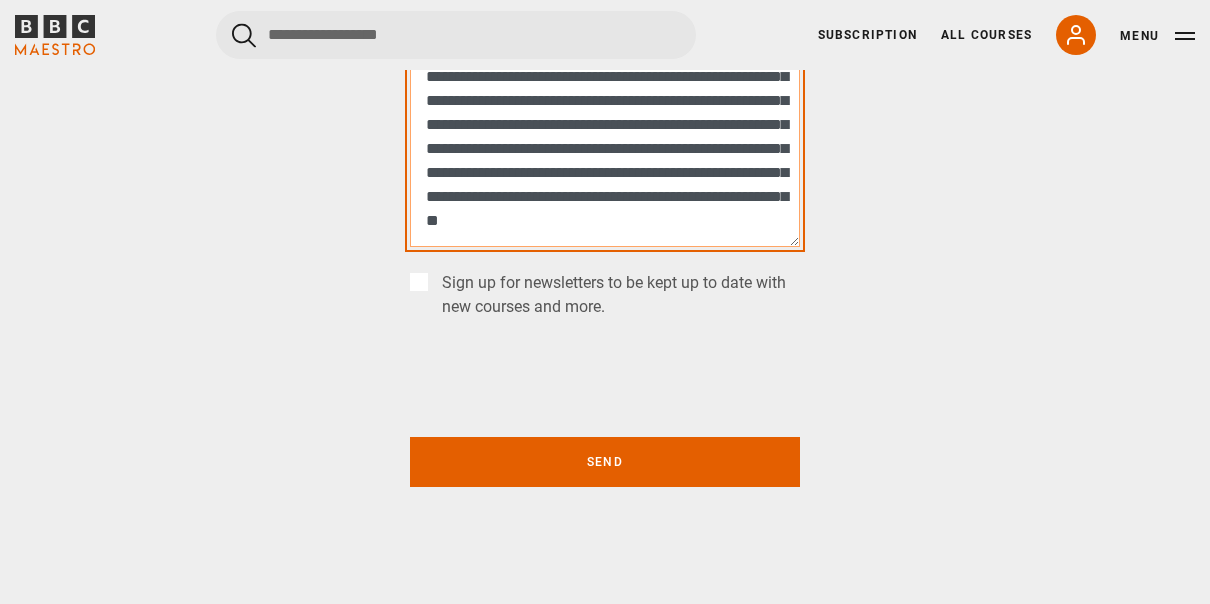 type on "**********" 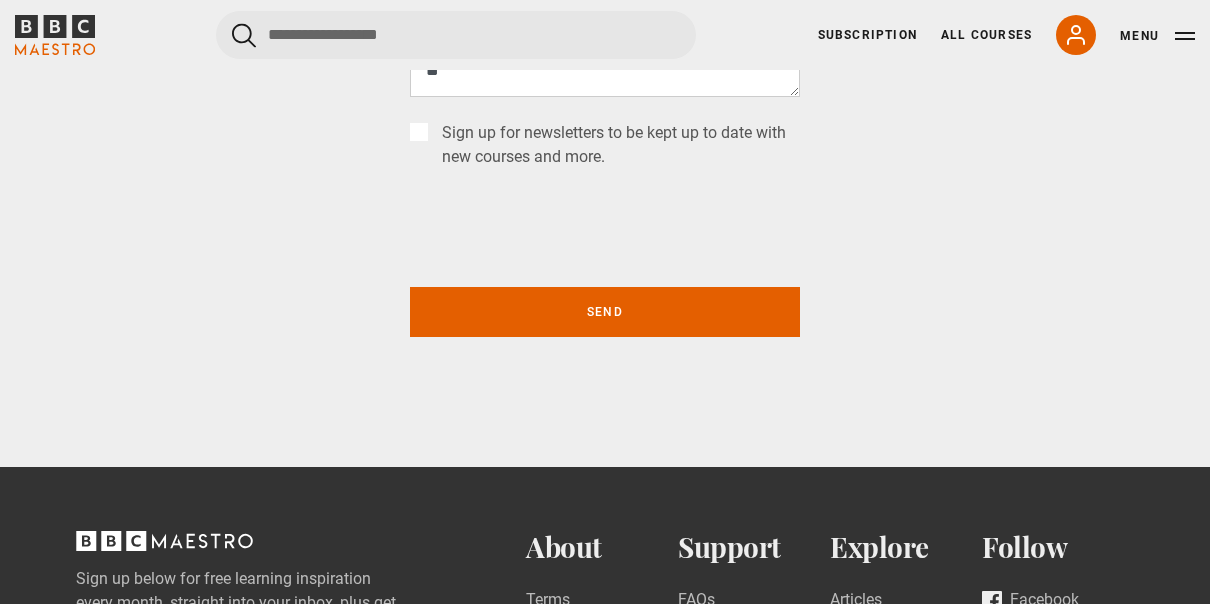 scroll, scrollTop: 800, scrollLeft: 0, axis: vertical 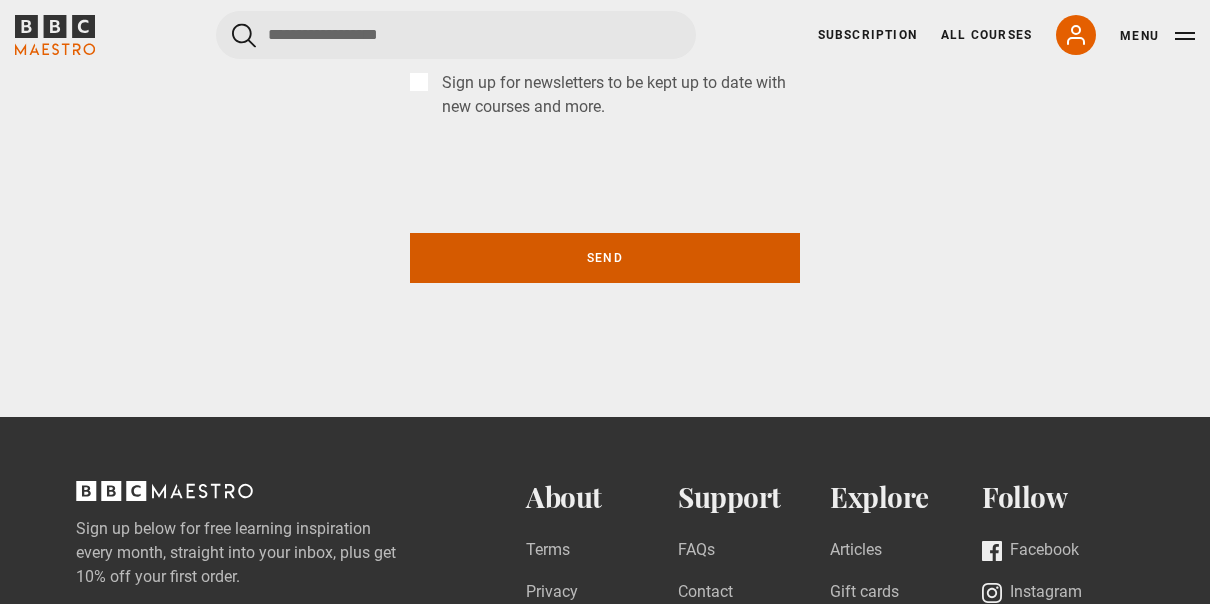 click on "Send" at bounding box center [605, 258] 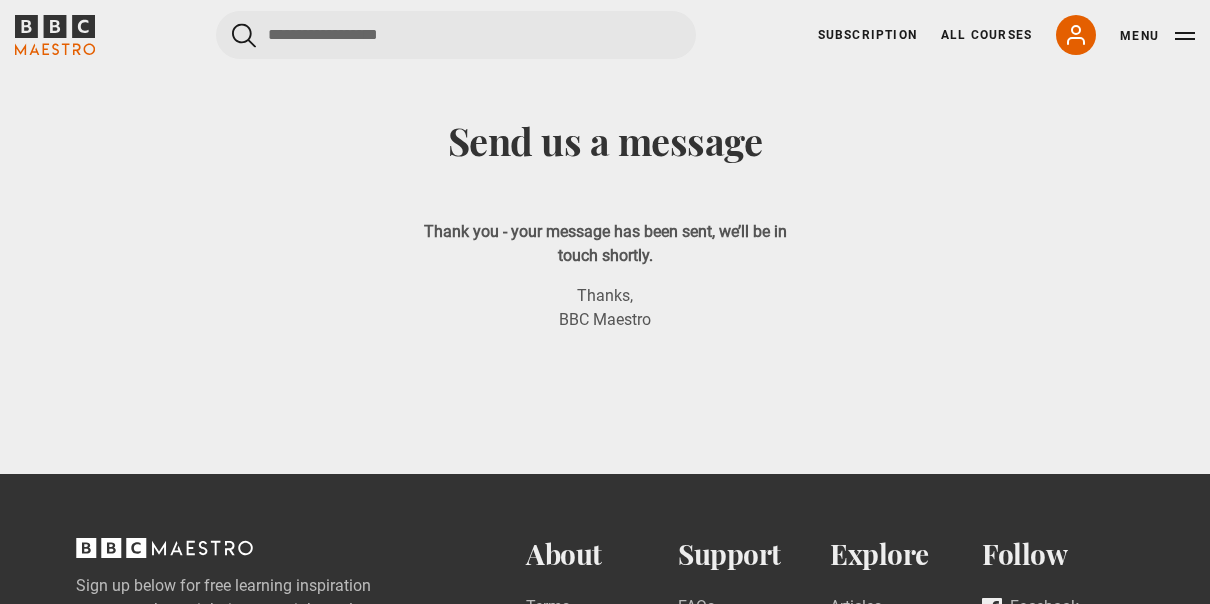 scroll, scrollTop: 0, scrollLeft: 0, axis: both 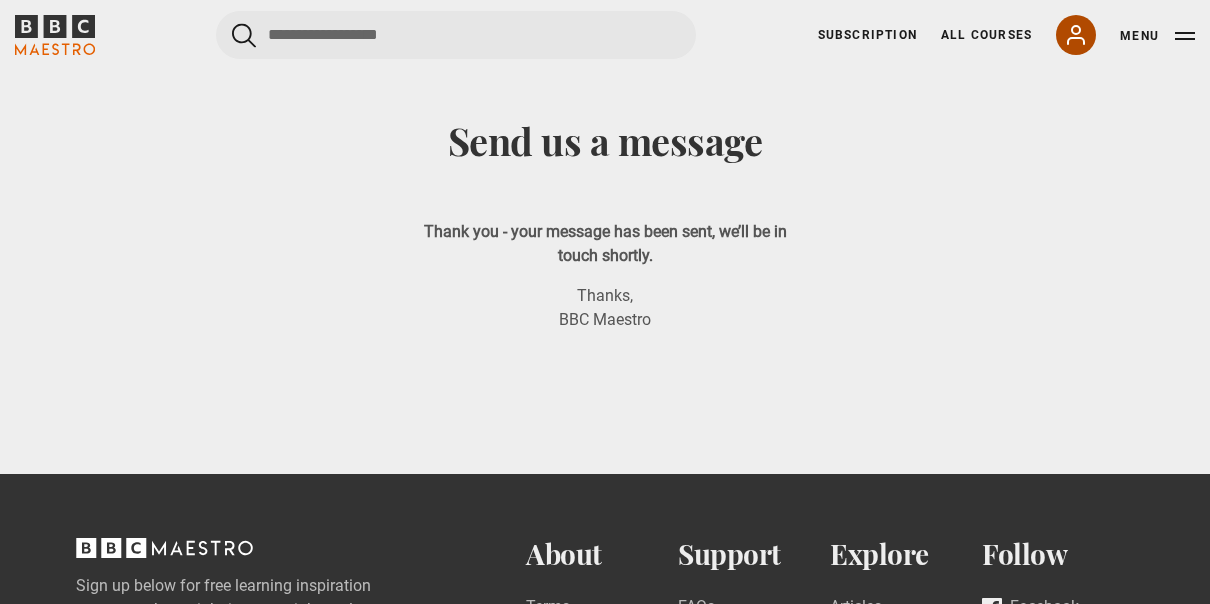 click 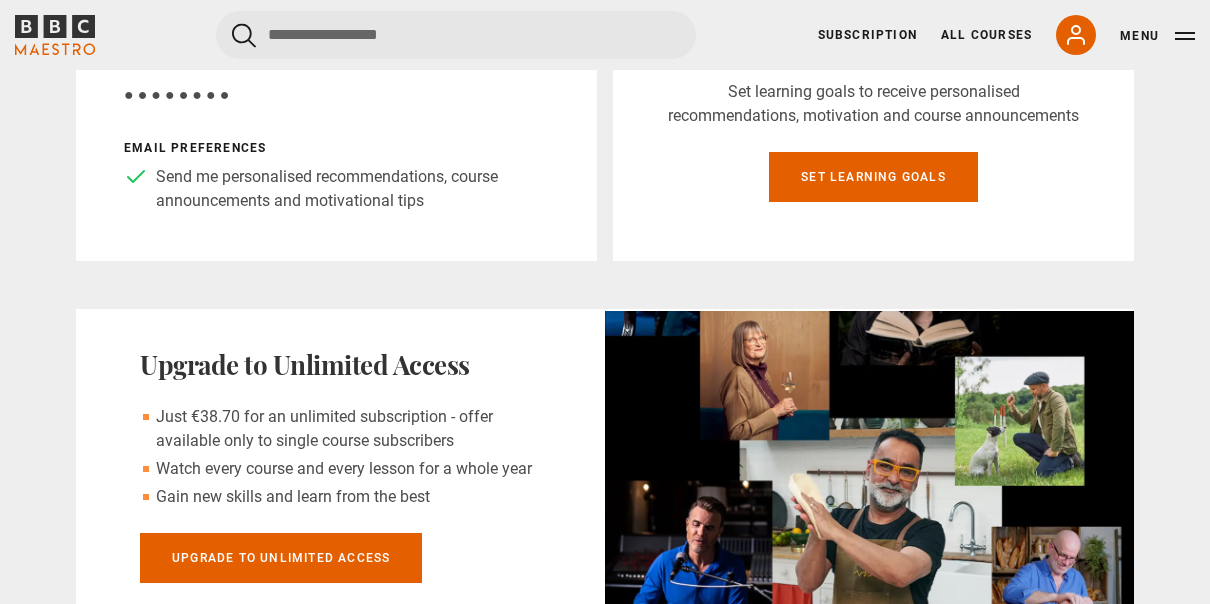 scroll, scrollTop: 500, scrollLeft: 0, axis: vertical 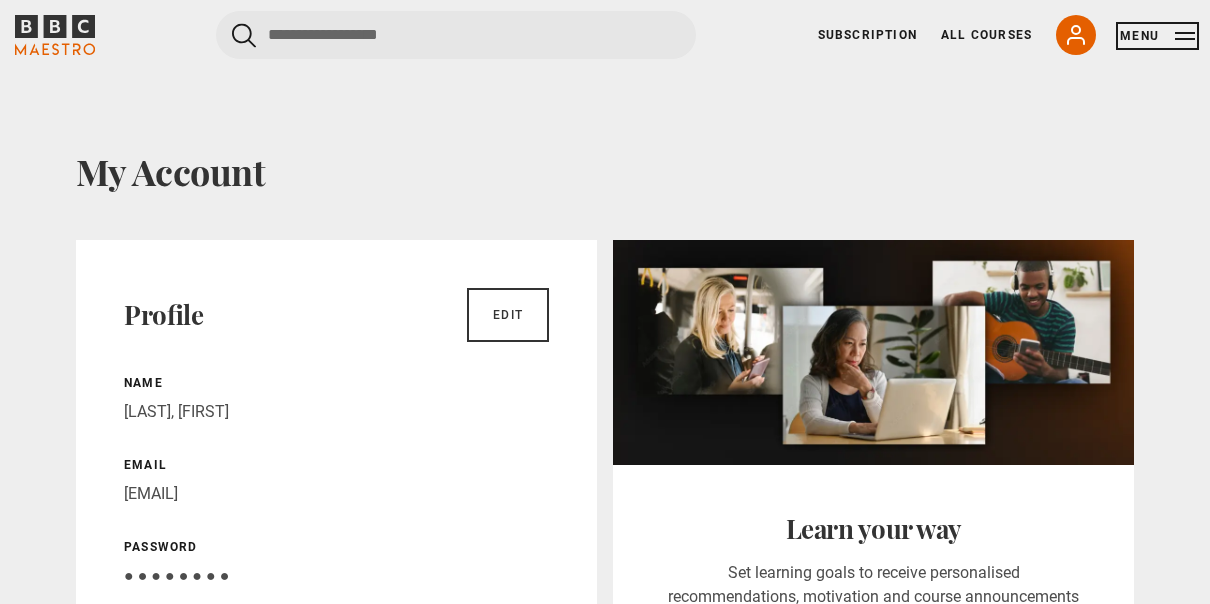 click on "Menu" at bounding box center (1157, 36) 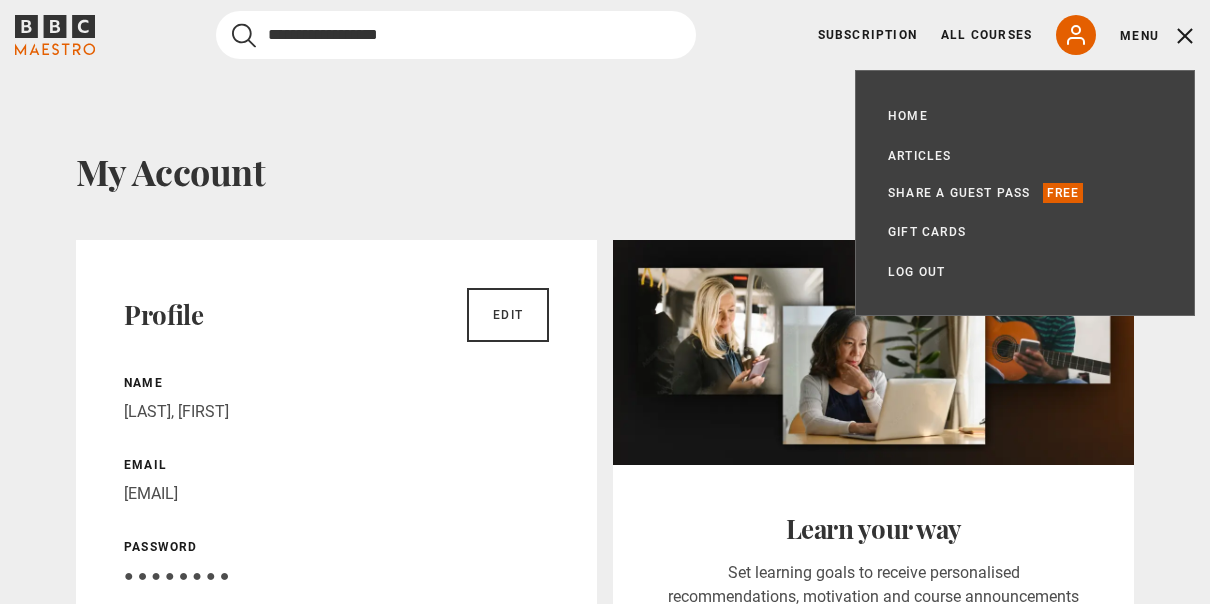 click at bounding box center [456, 35] 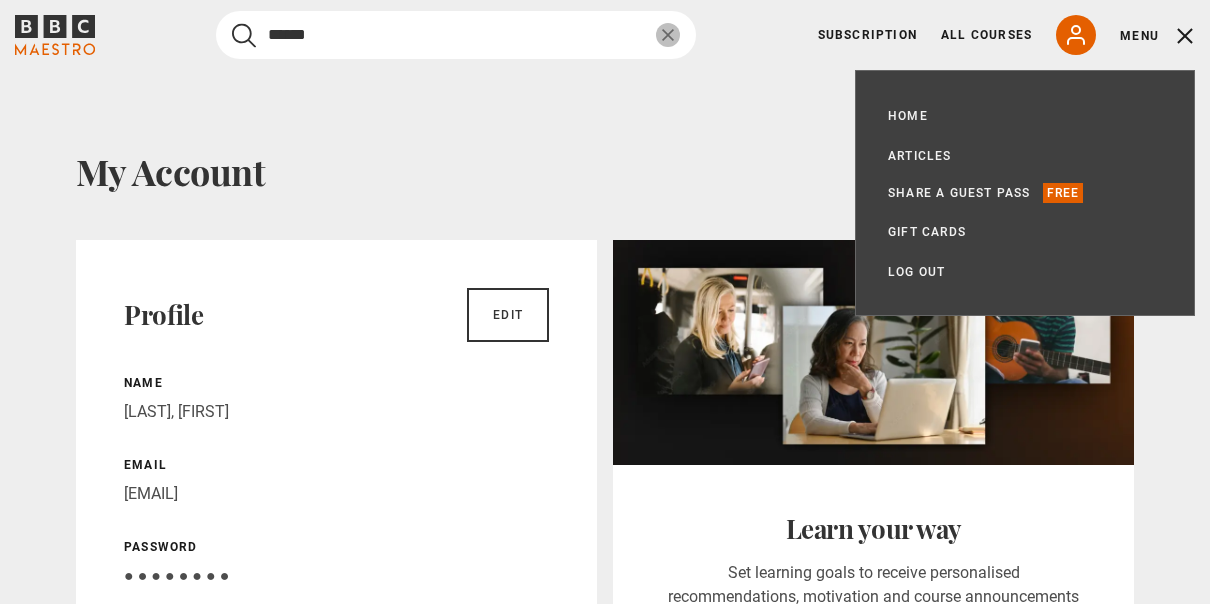 type on "******" 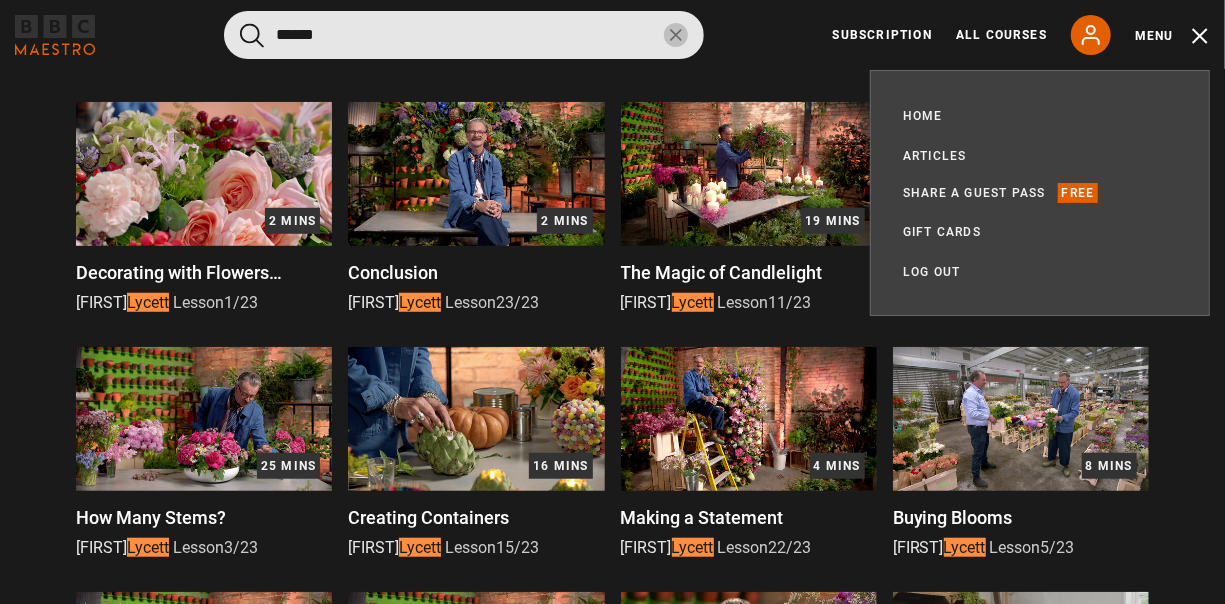 scroll, scrollTop: 400, scrollLeft: 0, axis: vertical 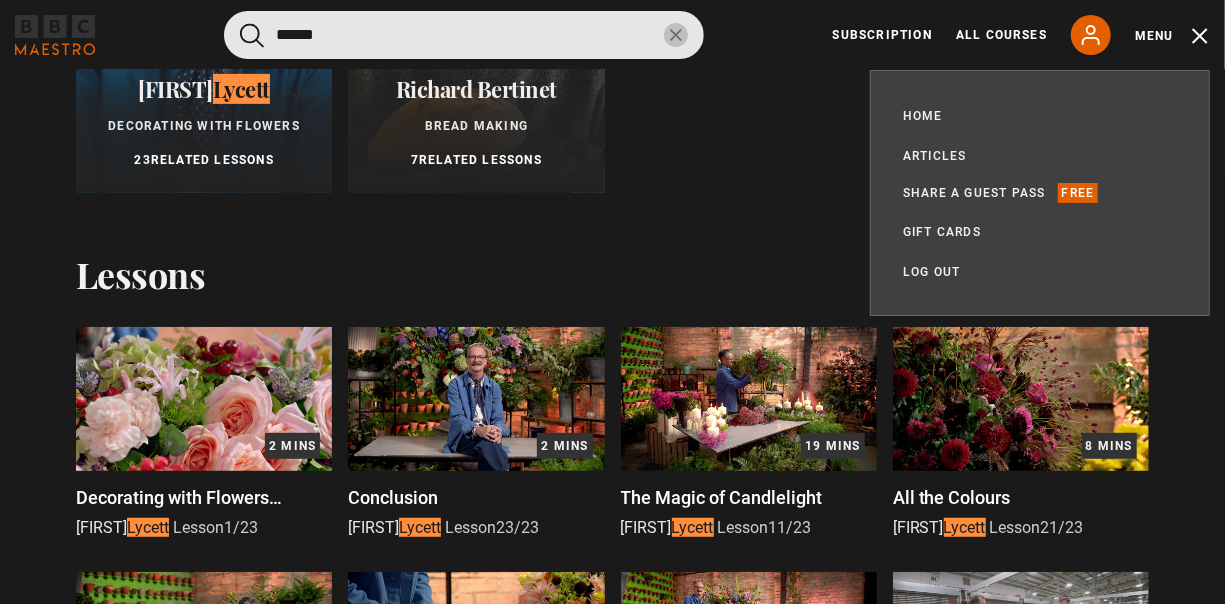 click on "Lycett" at bounding box center [241, 89] 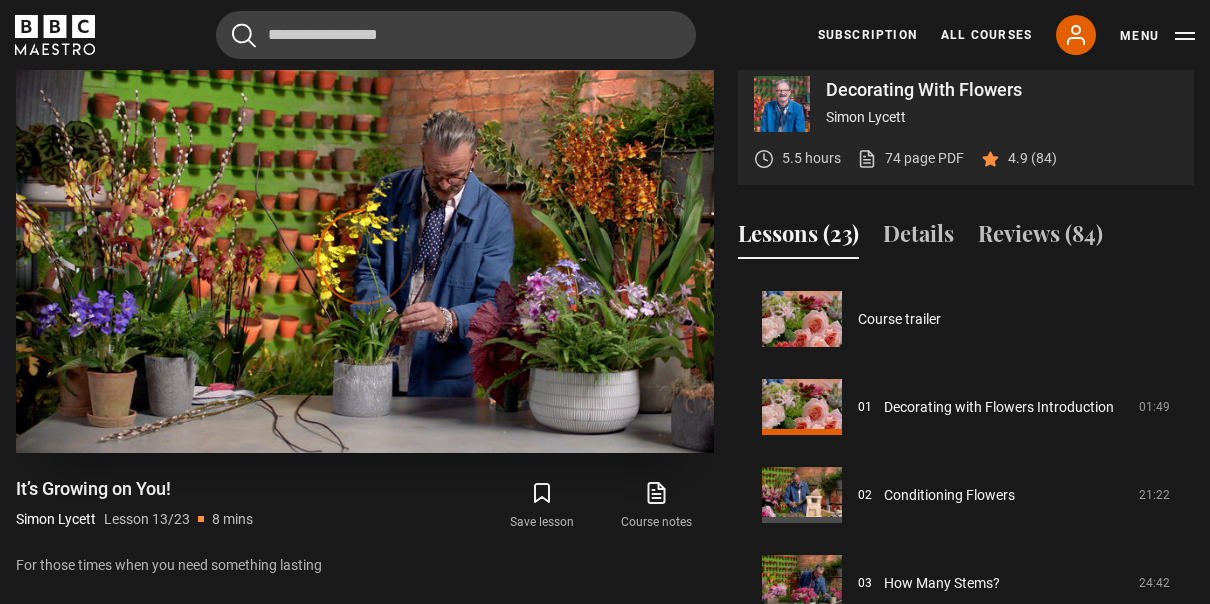 scroll, scrollTop: 824, scrollLeft: 0, axis: vertical 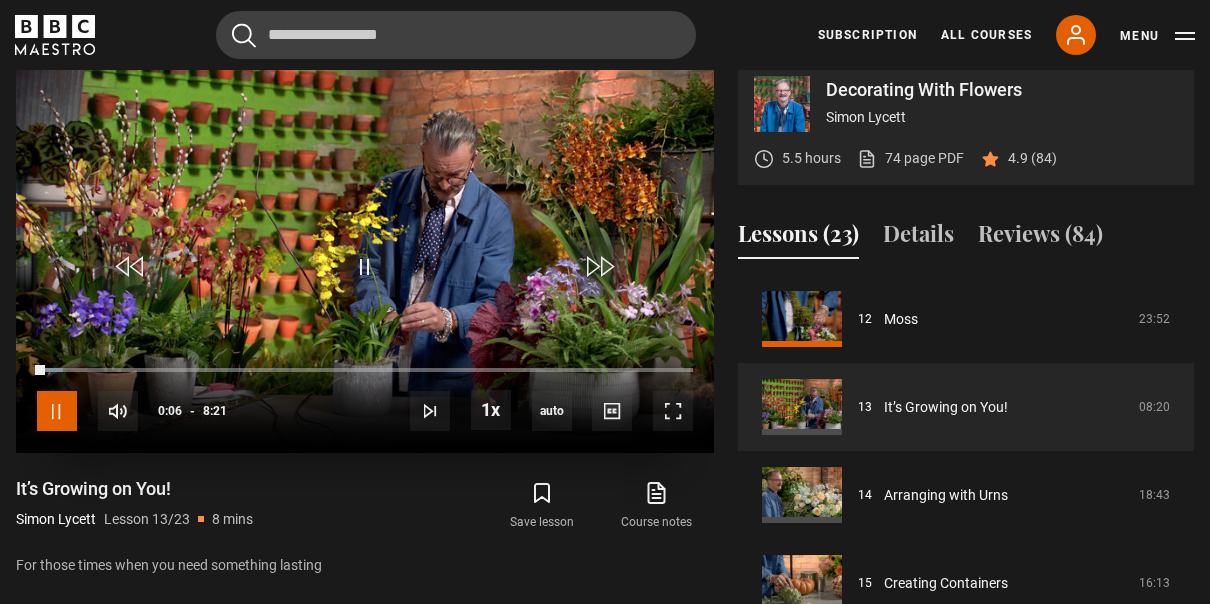 click at bounding box center (57, 411) 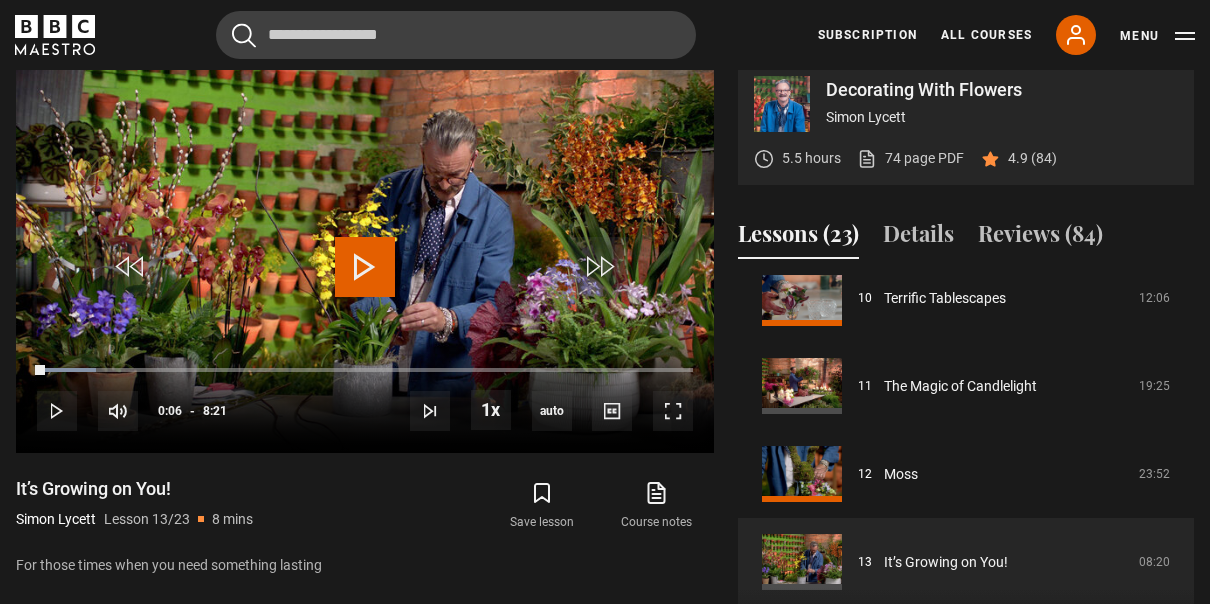 scroll, scrollTop: 856, scrollLeft: 0, axis: vertical 